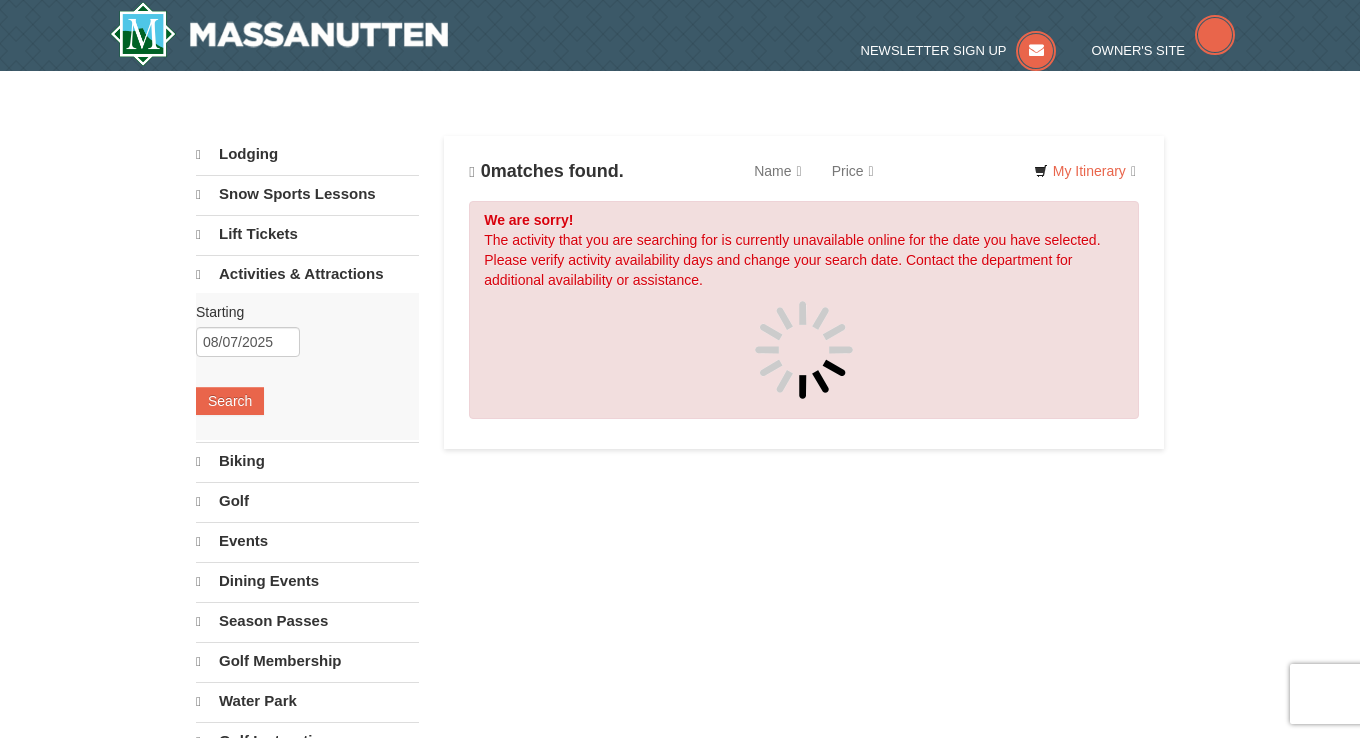 scroll, scrollTop: 0, scrollLeft: 0, axis: both 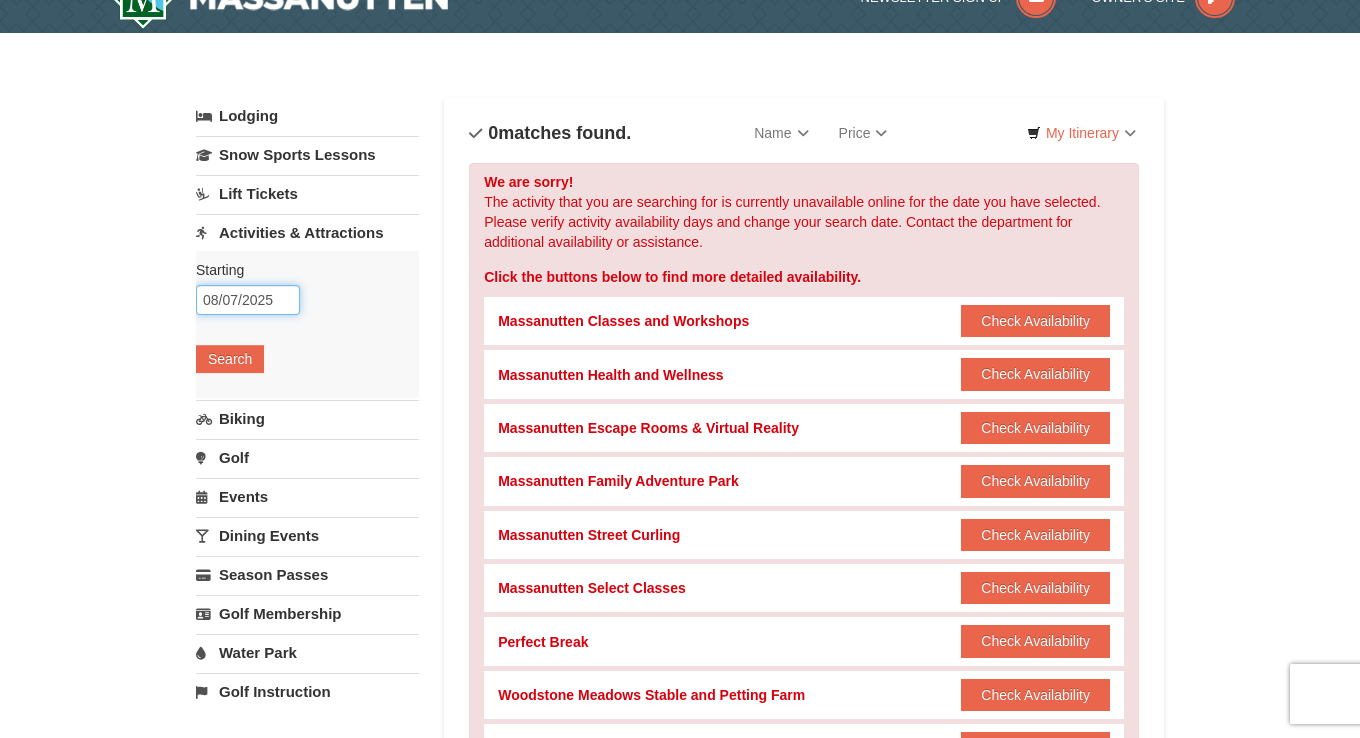 click on "08/07/2025" at bounding box center [248, 300] 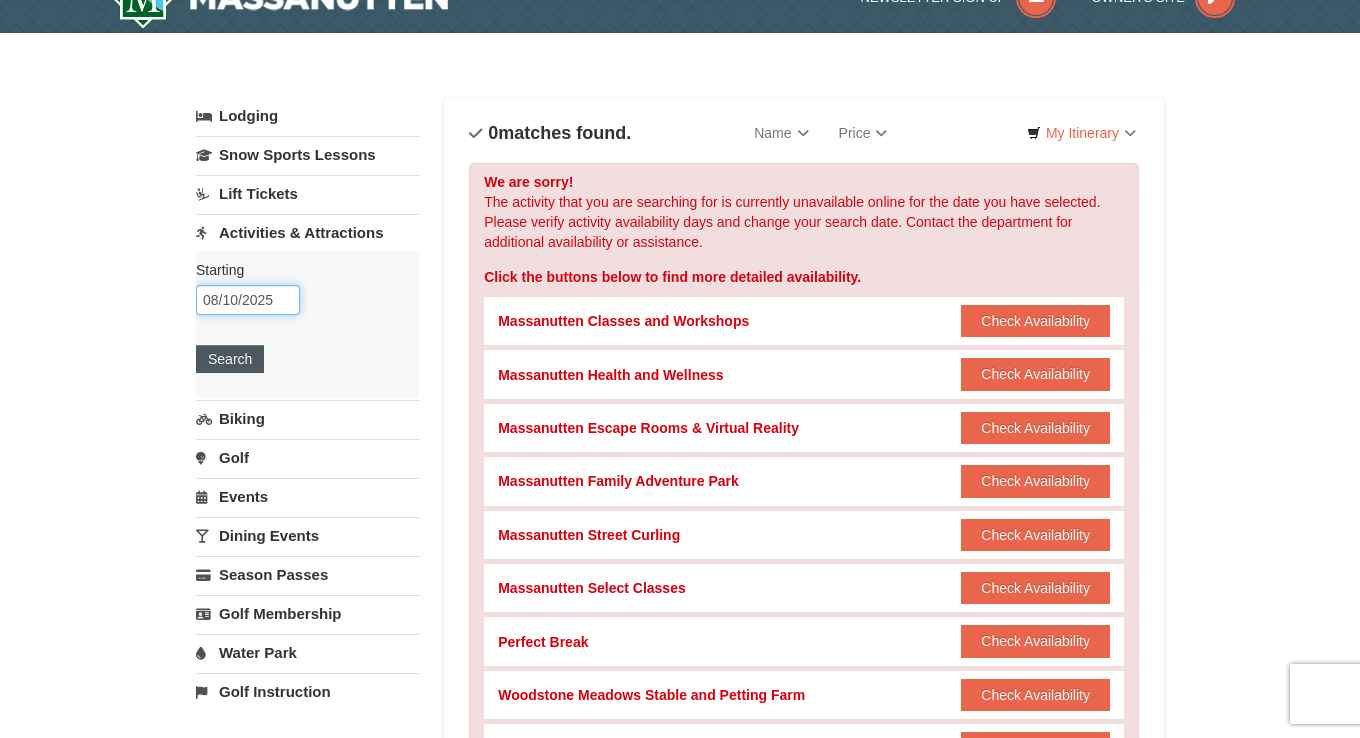 type on "08/10/2025" 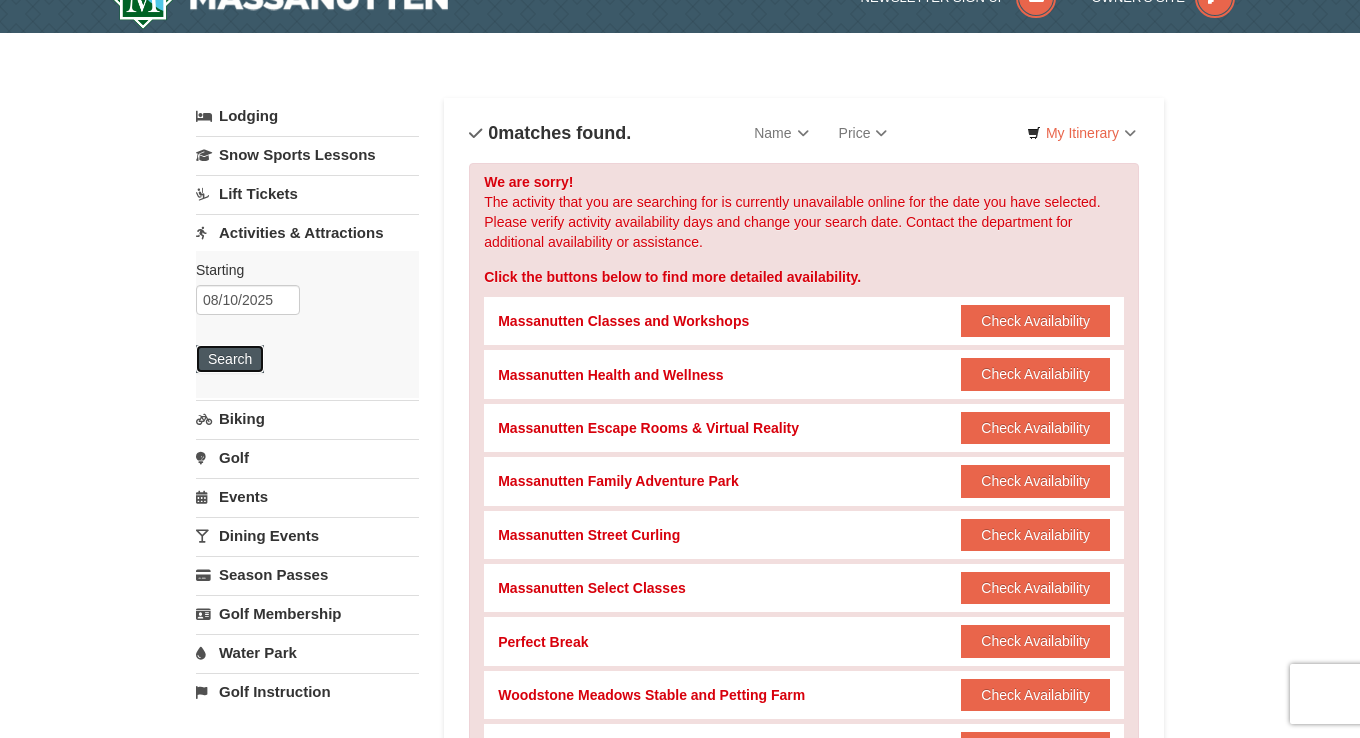 click on "Search" at bounding box center (230, 359) 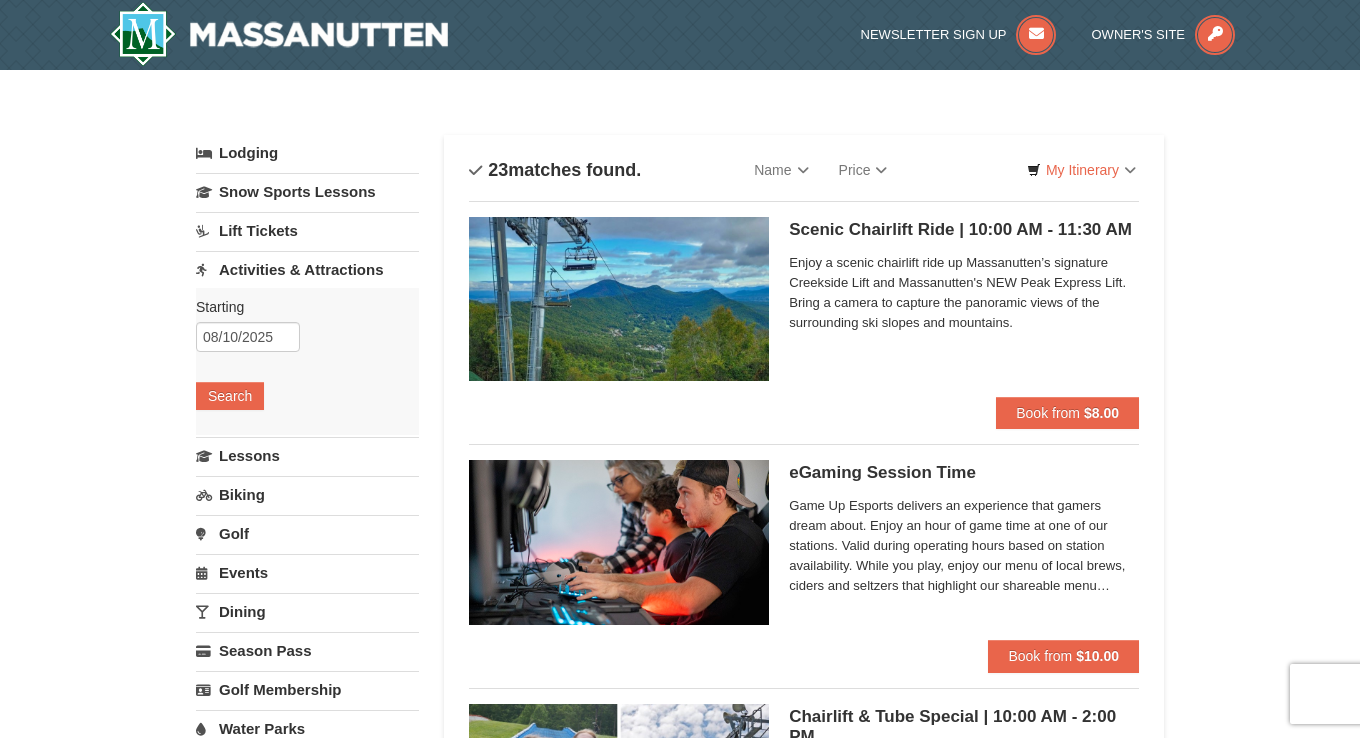 scroll, scrollTop: 0, scrollLeft: 0, axis: both 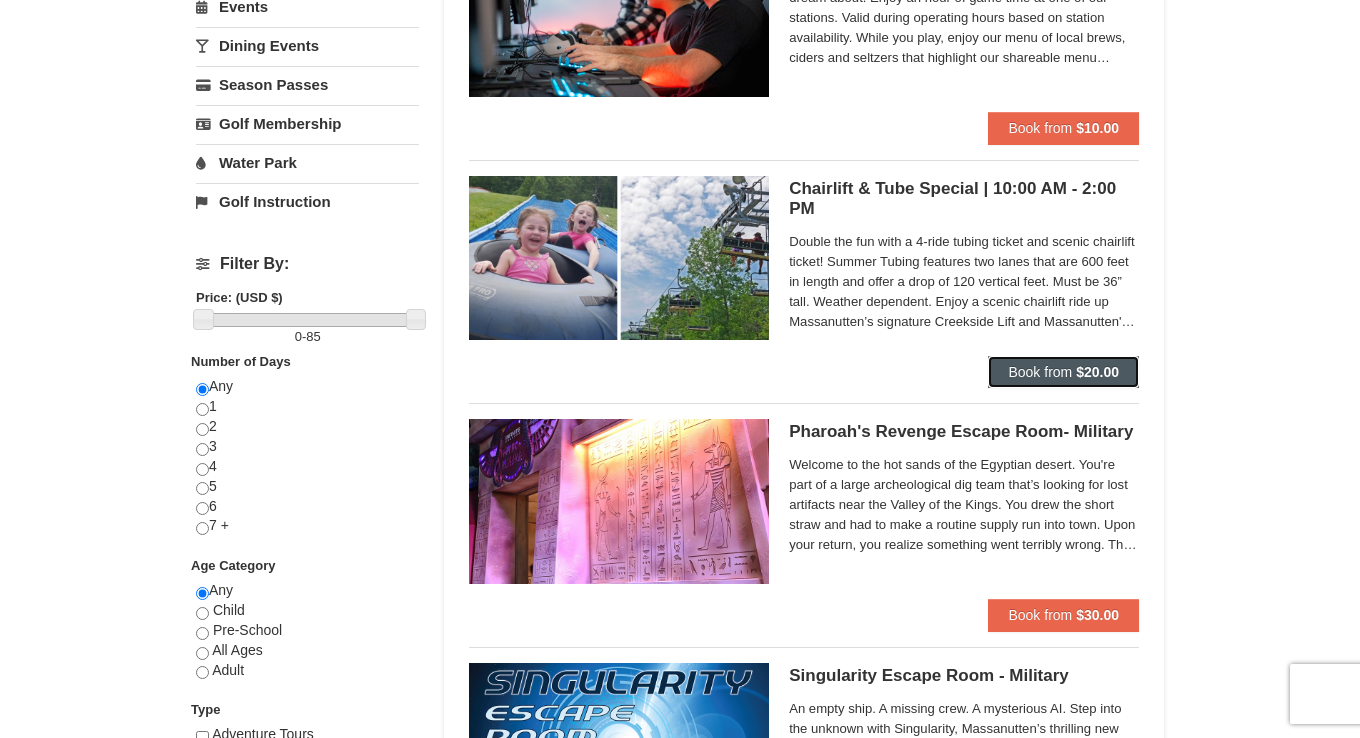 click on "Book from" at bounding box center (1040, 372) 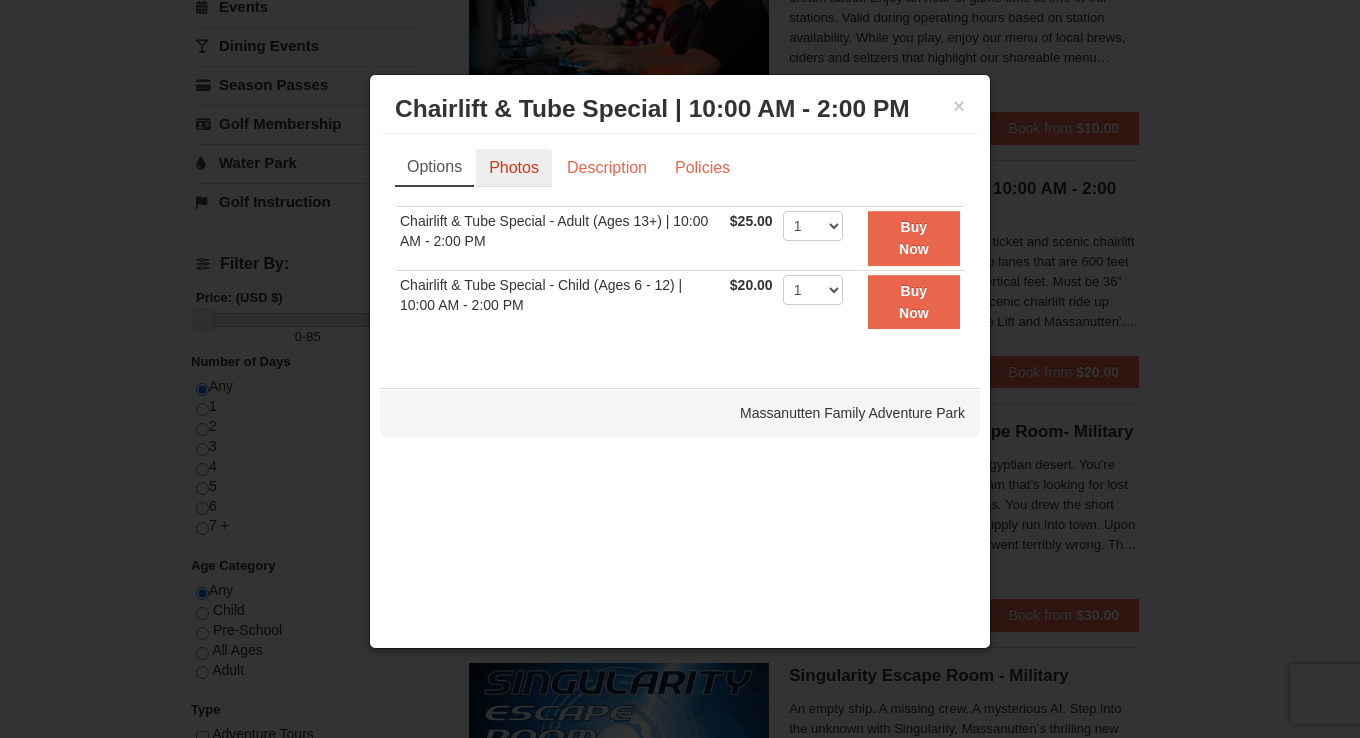 click on "Photos" at bounding box center [514, 168] 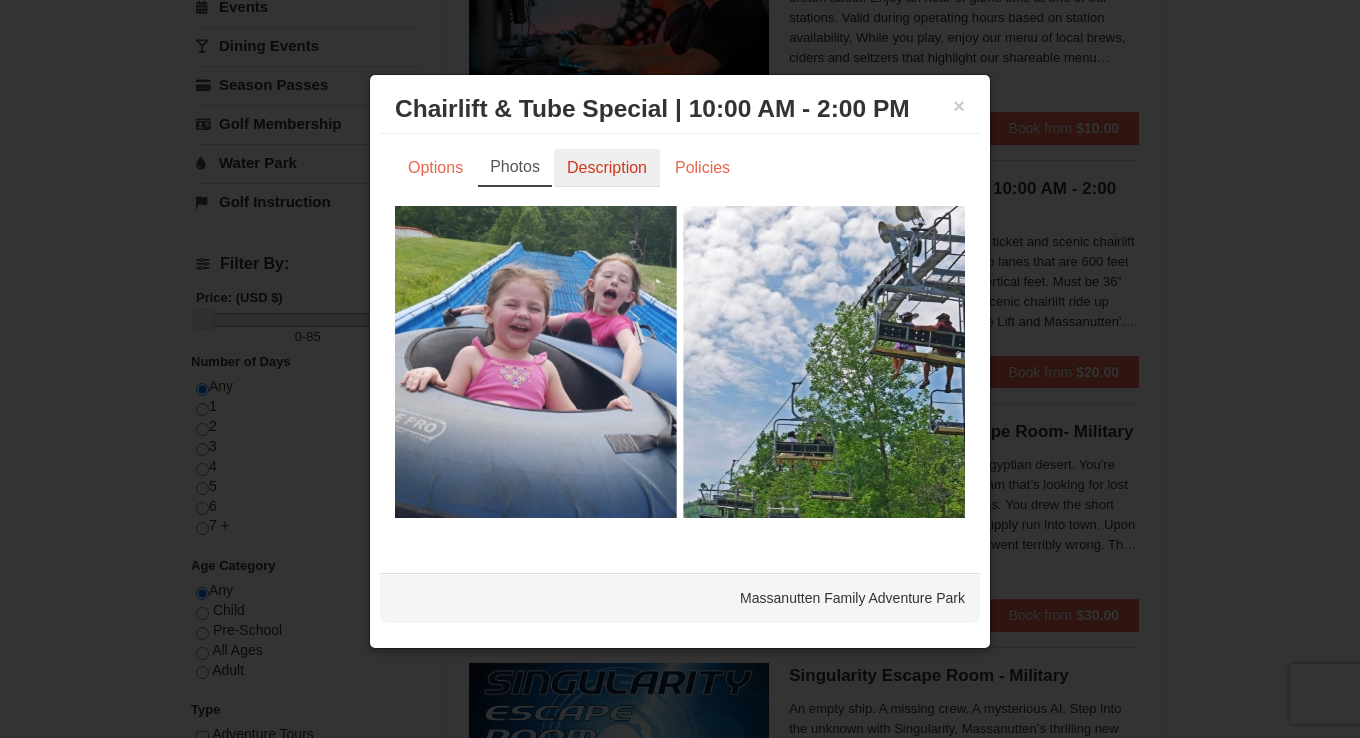 click on "Description" at bounding box center (607, 168) 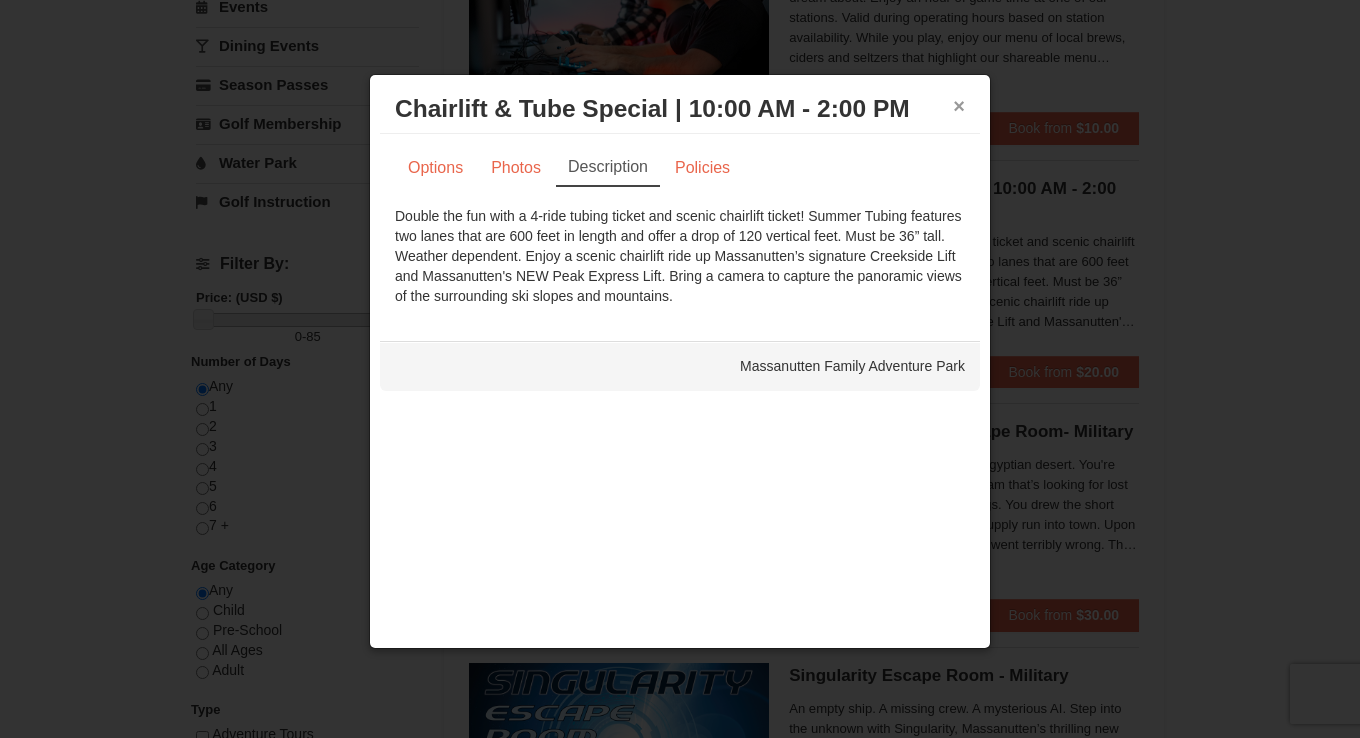 click on "×" at bounding box center (959, 106) 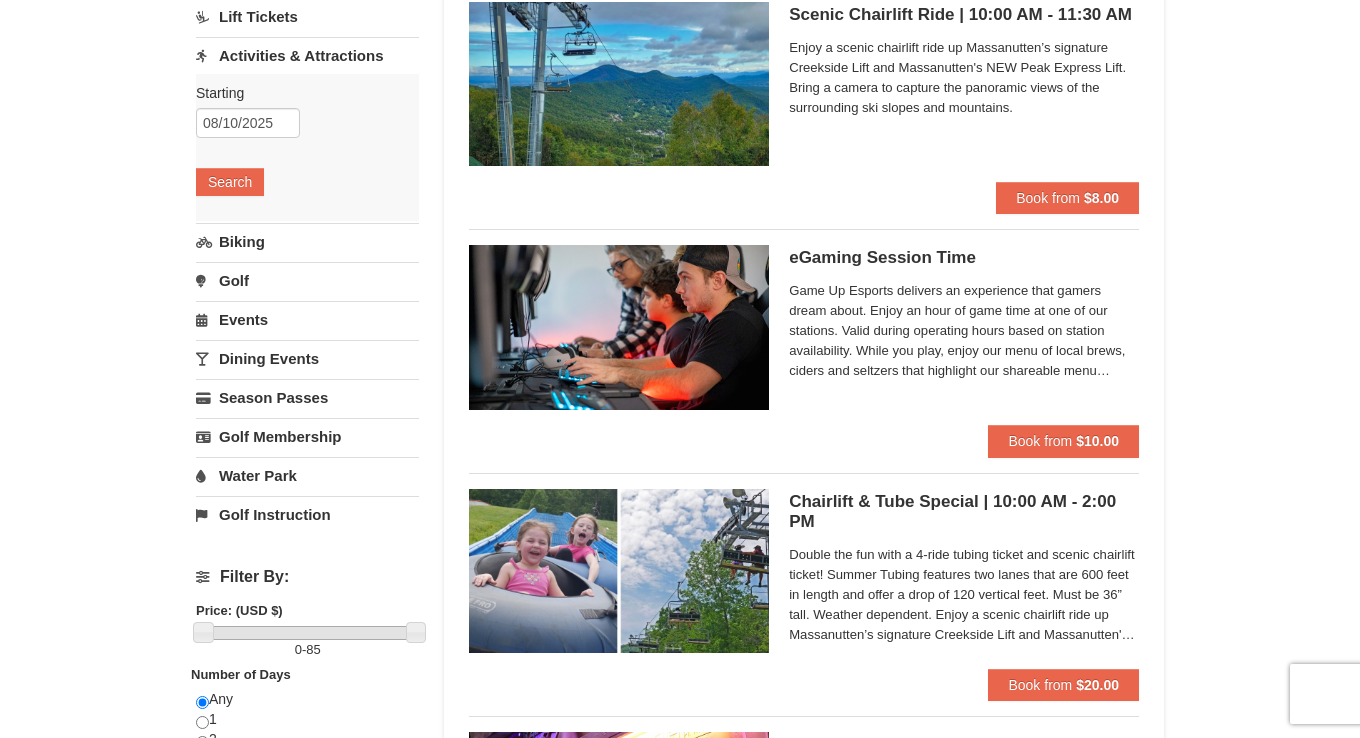 scroll, scrollTop: 92, scrollLeft: 0, axis: vertical 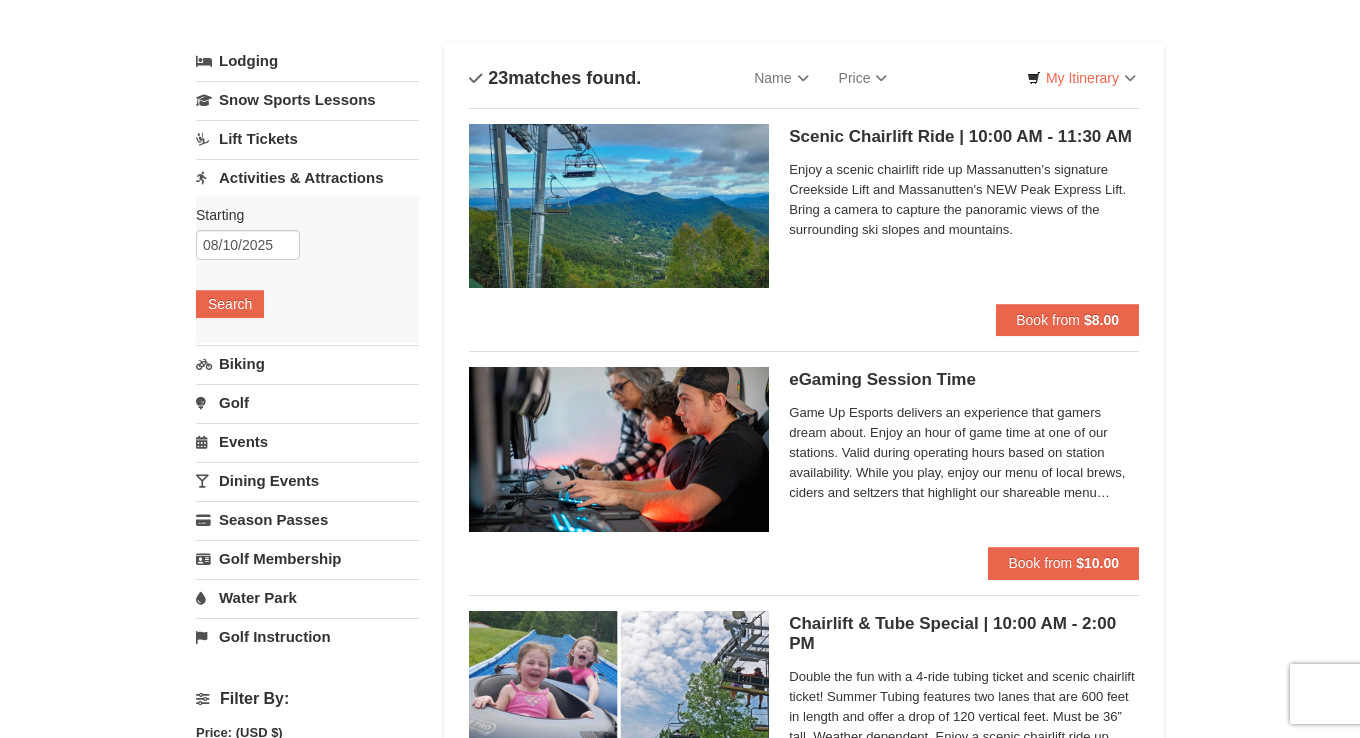 click on "×
Categories
List
Filter
My Itinerary
Questions?  [PHONE]
Lodging
Arrival Please format dates MM/DD/YYYY Please format dates MM/DD/YYYY
[DATE]
Departure Please format dates MM/DD/YYYY Please format dates MM/DD/YYYY
[DATE]
Adults 2 Children 0 May" at bounding box center [680, 2876] 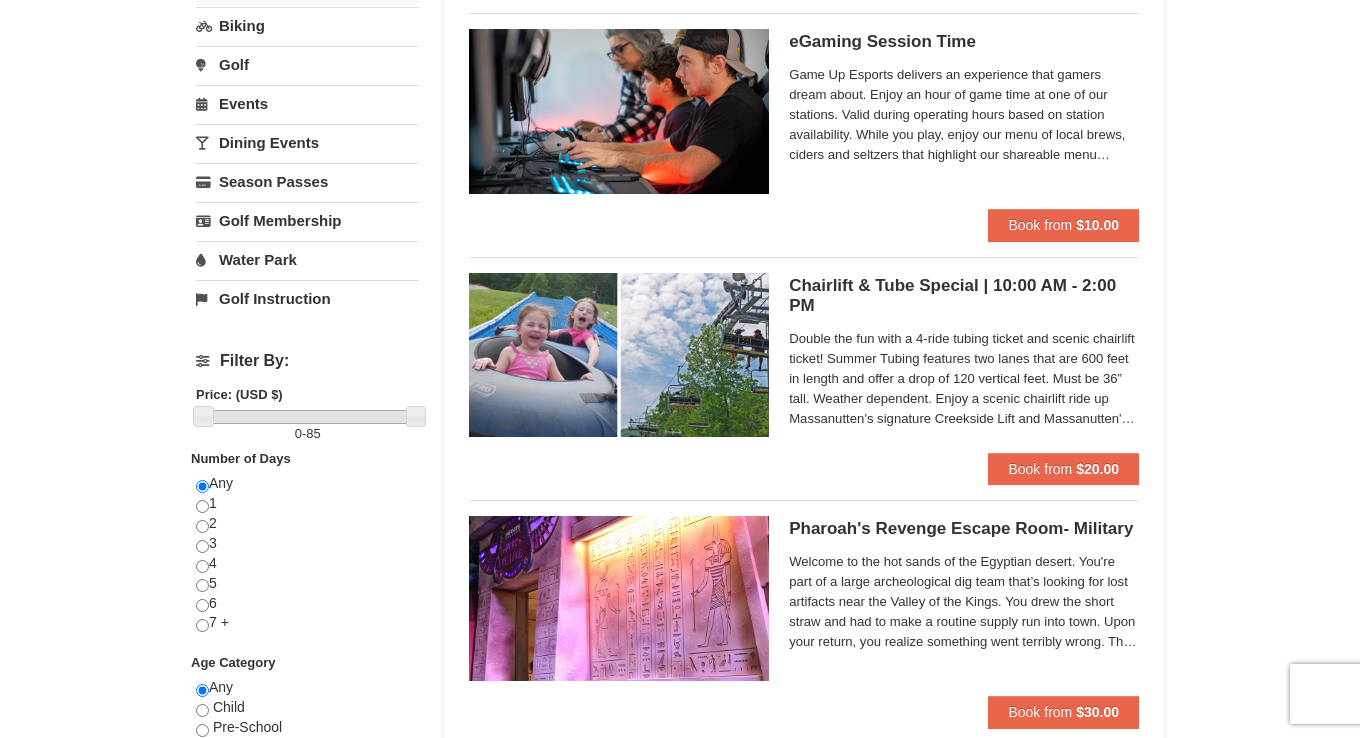 scroll, scrollTop: 442, scrollLeft: 0, axis: vertical 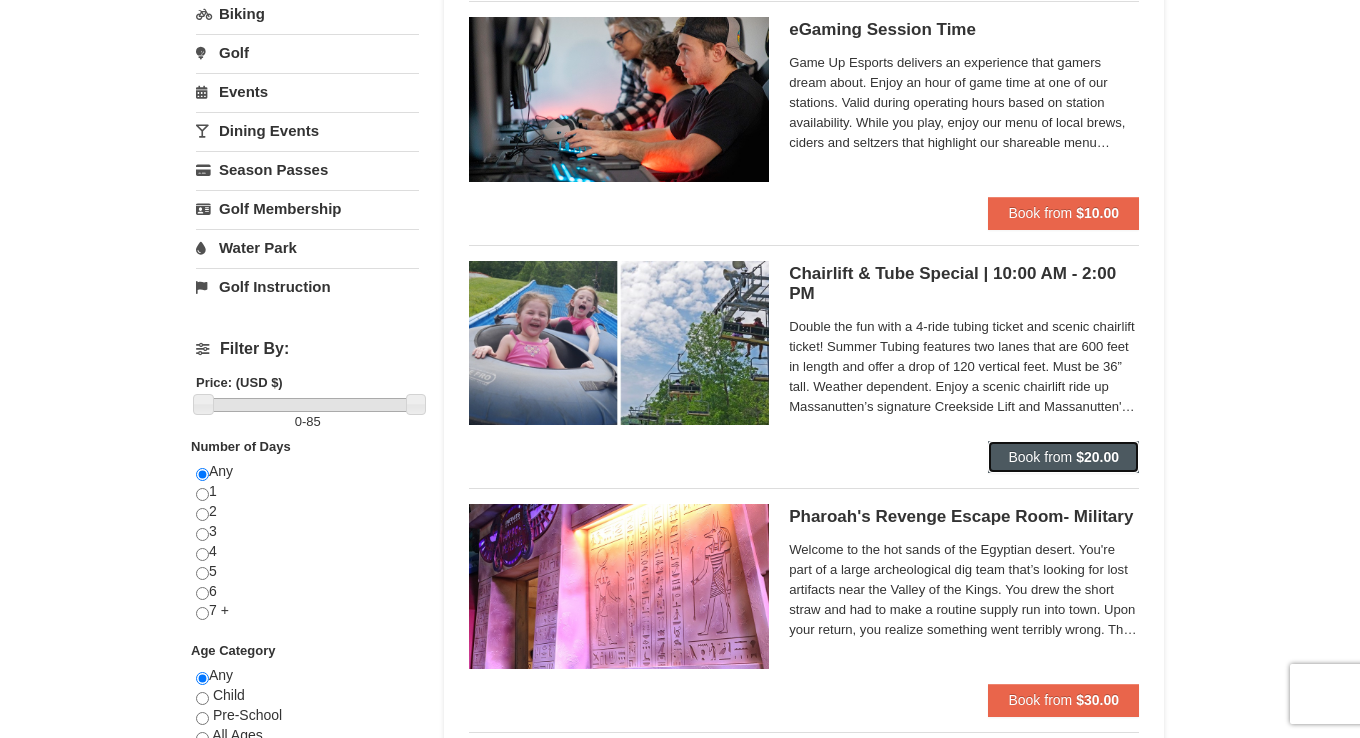 click on "$20.00" at bounding box center [1097, 457] 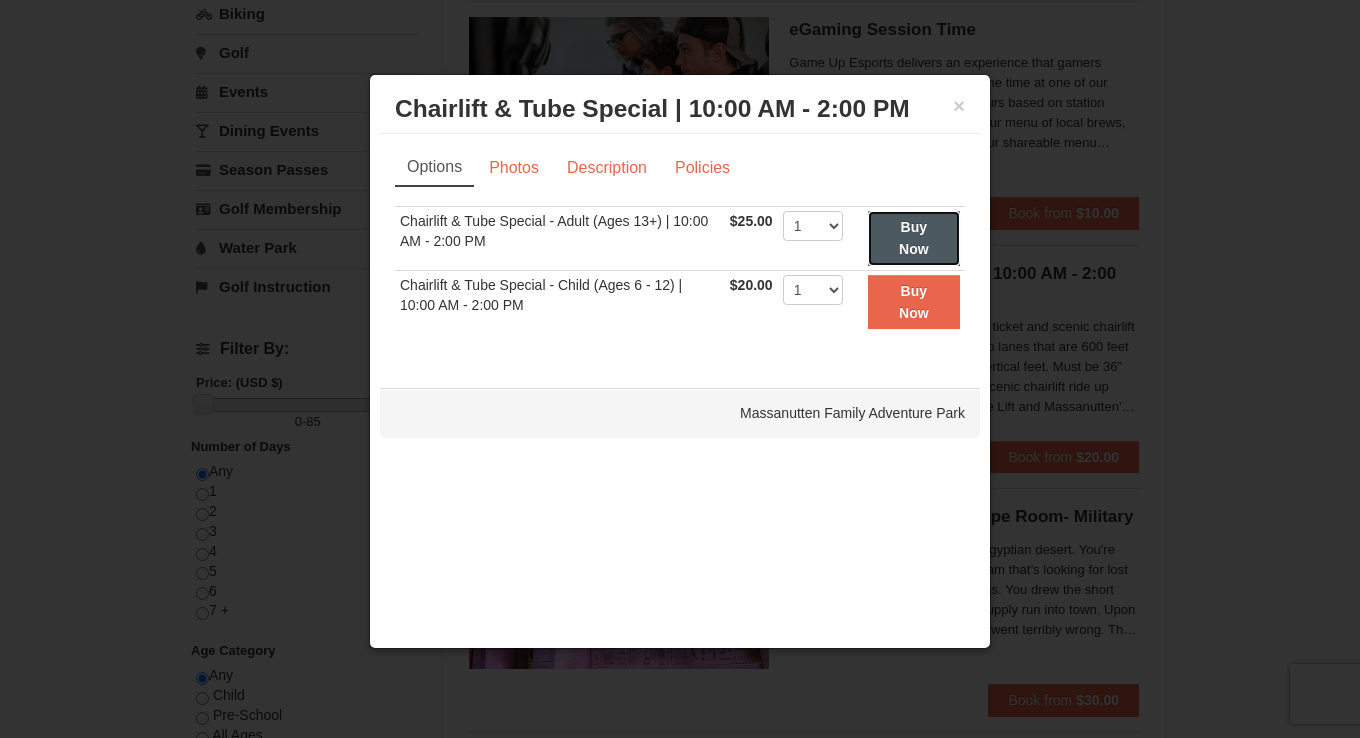 click on "Buy Now" at bounding box center (914, 238) 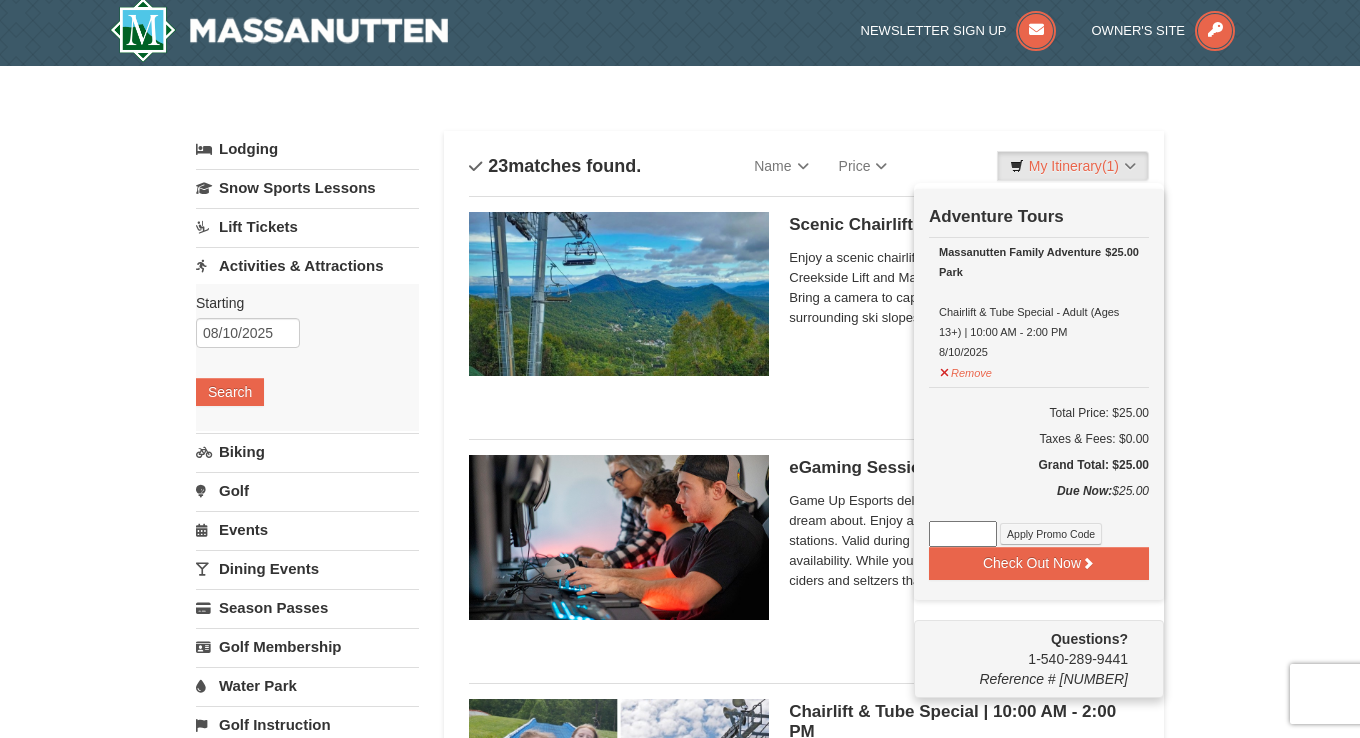 scroll, scrollTop: 6, scrollLeft: 0, axis: vertical 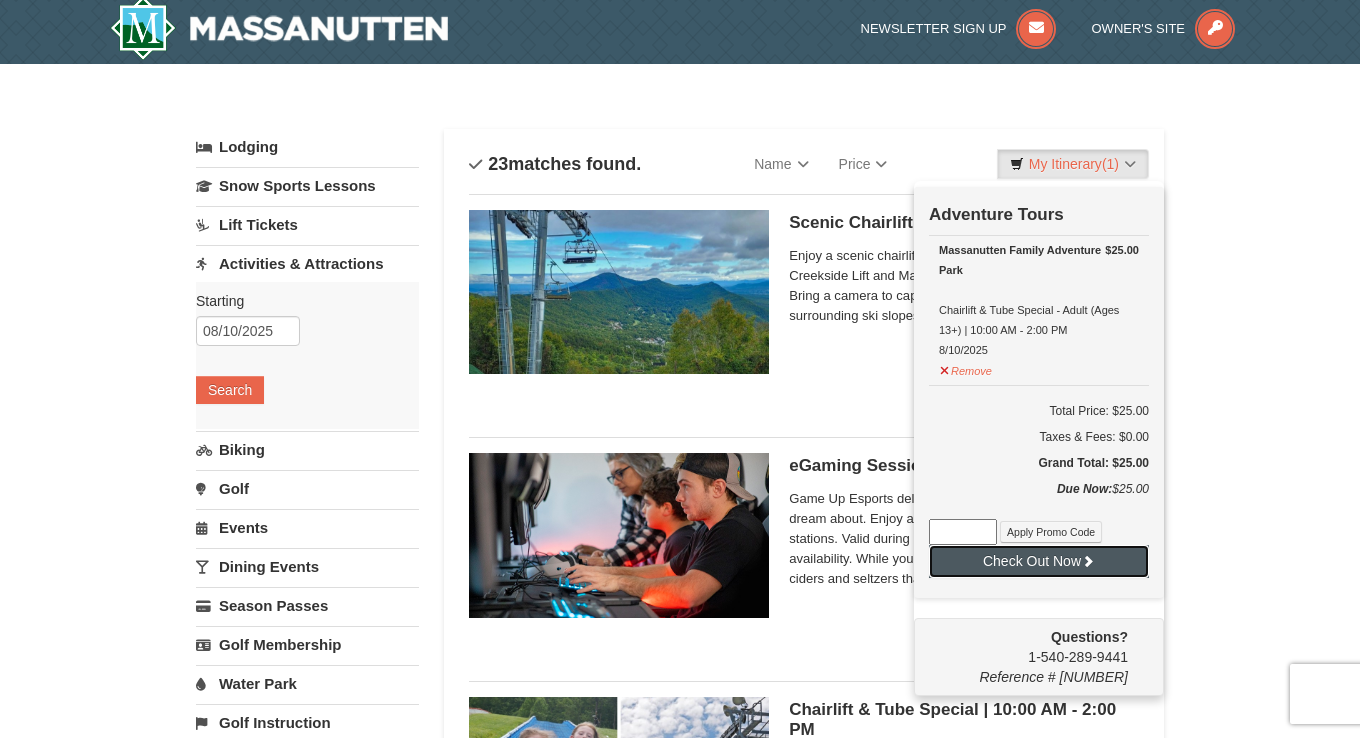 click on "Check Out Now" at bounding box center [1039, 561] 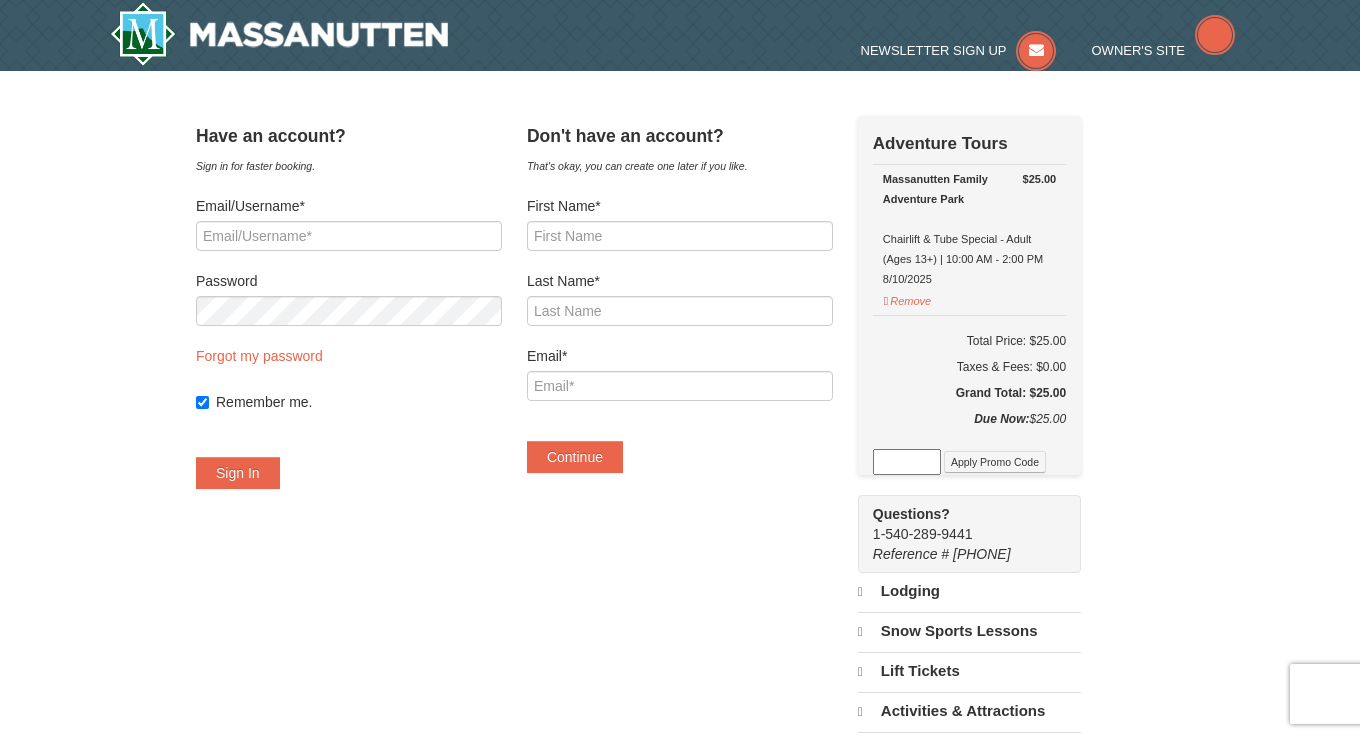 scroll, scrollTop: 0, scrollLeft: 0, axis: both 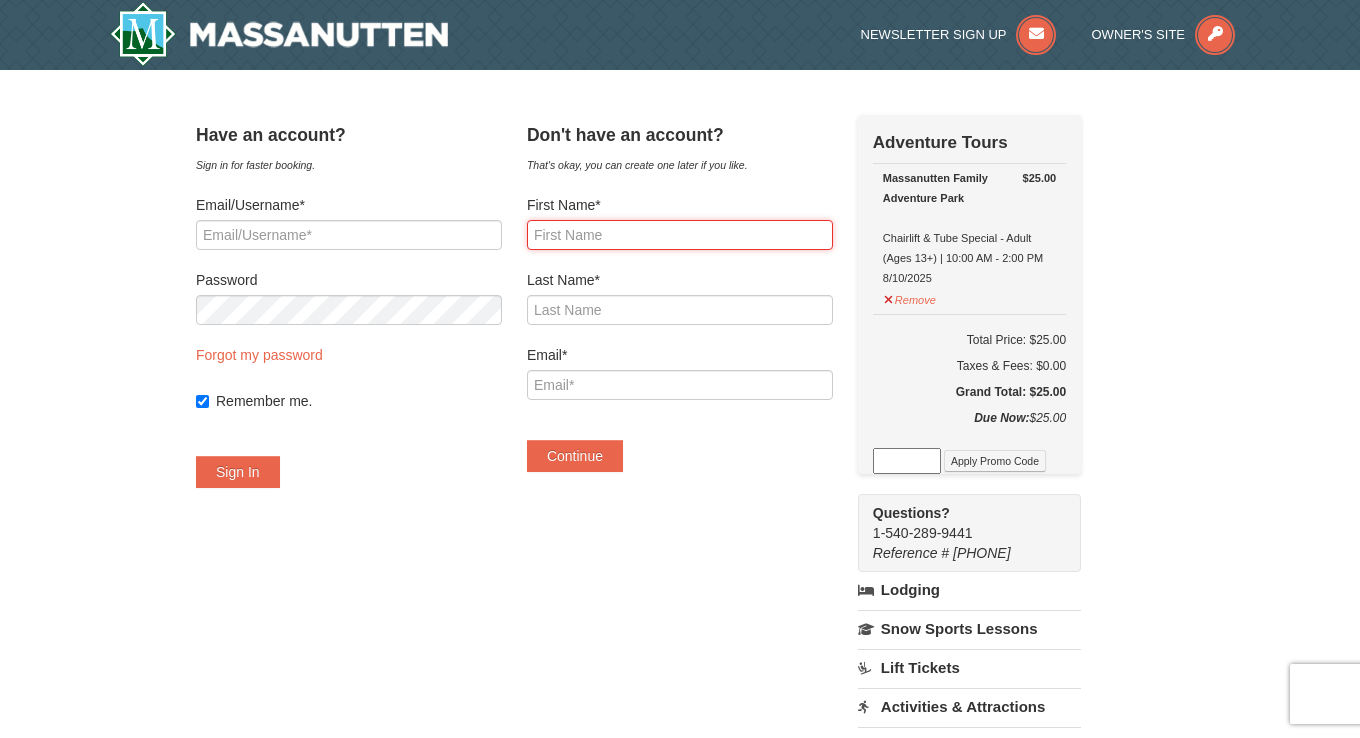click on "First Name*" at bounding box center (680, 235) 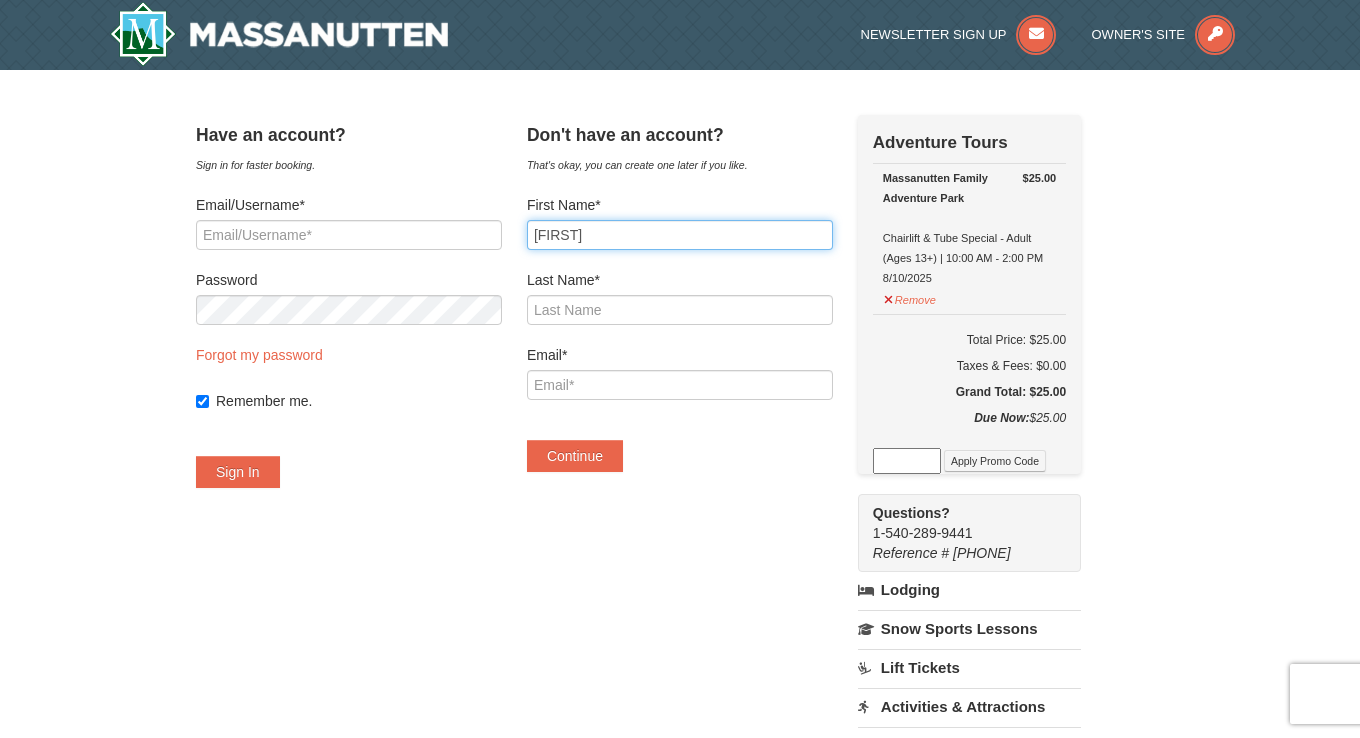 type on "Elena" 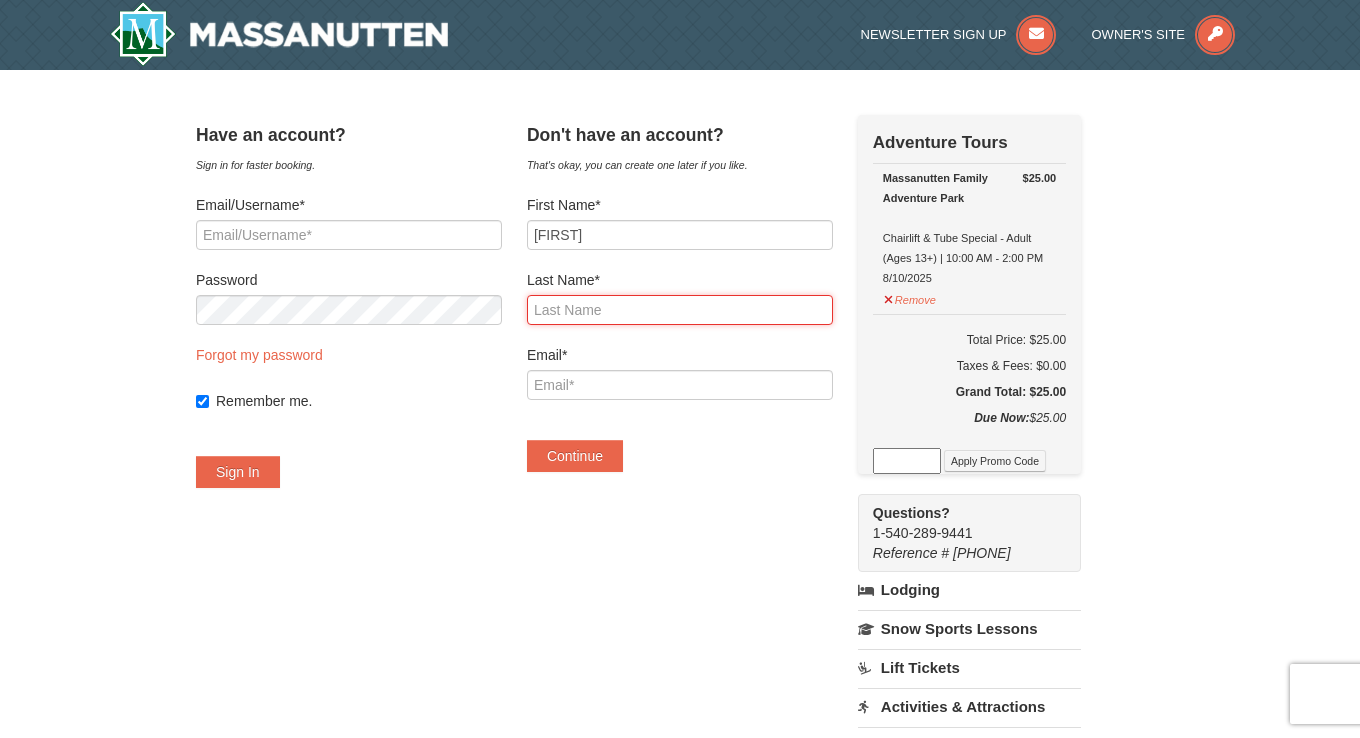 click on "Last Name*" at bounding box center (680, 310) 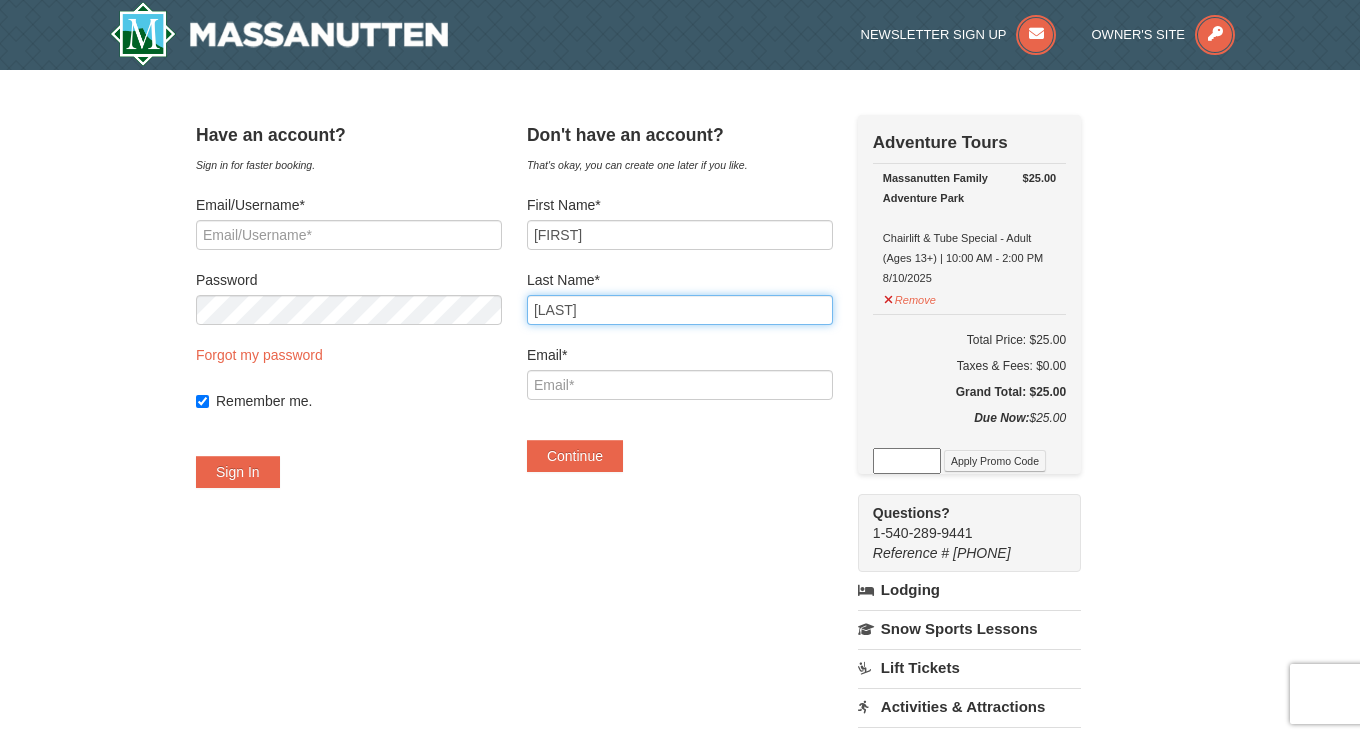 type on "Cortes" 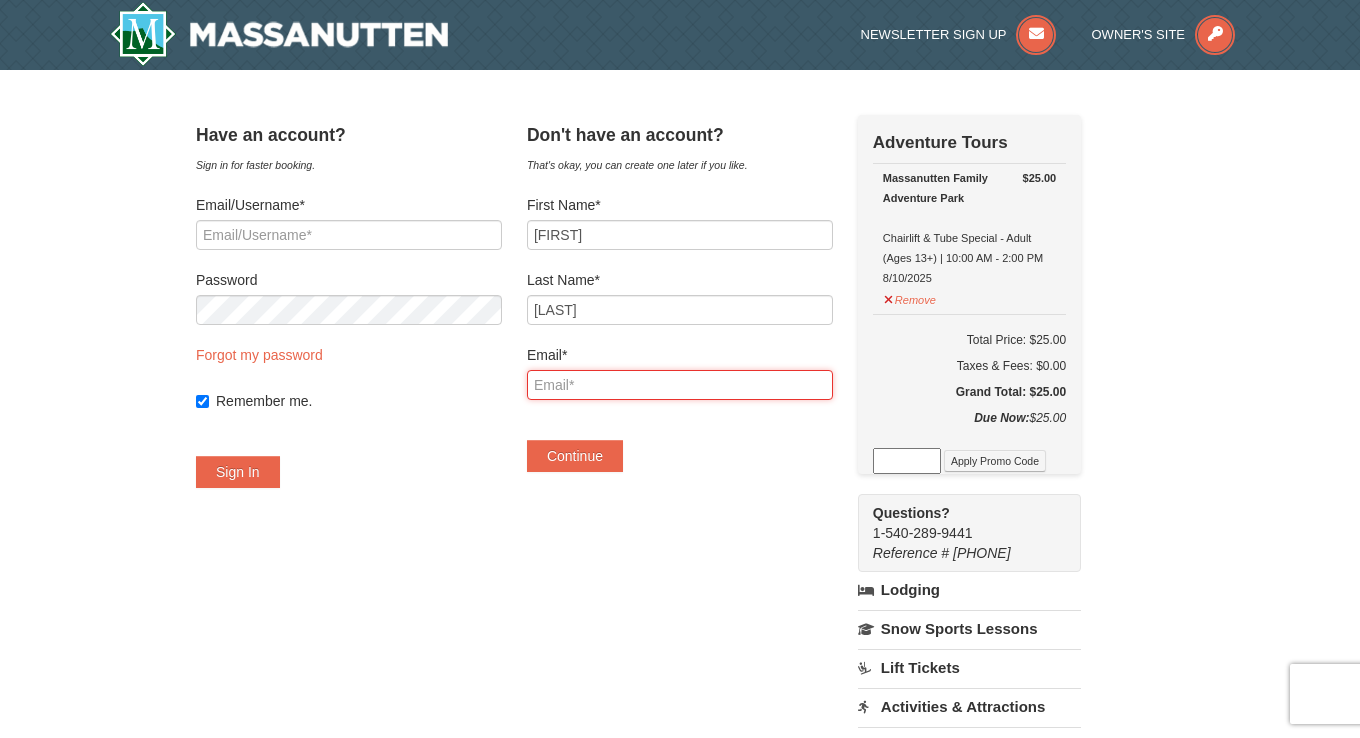click on "Email*" at bounding box center (680, 385) 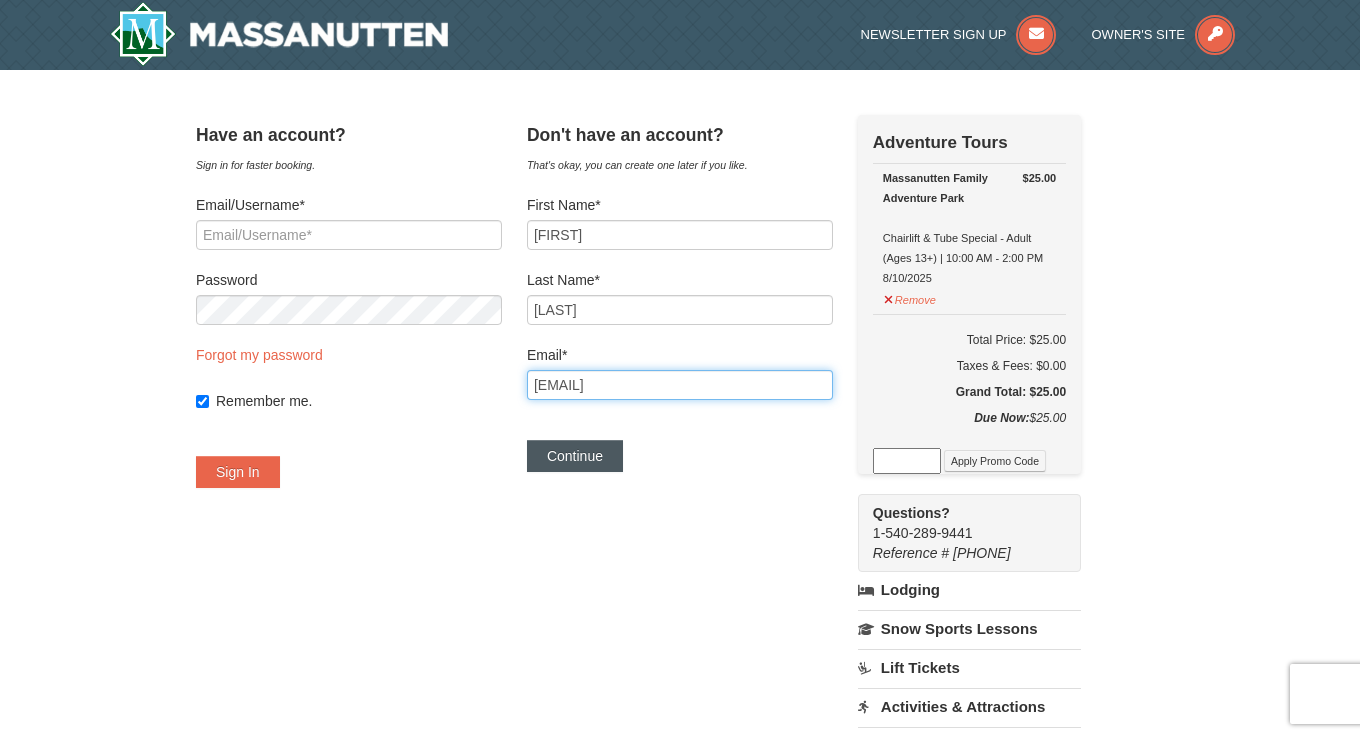 type on "elena.n.cortes@outlook.com" 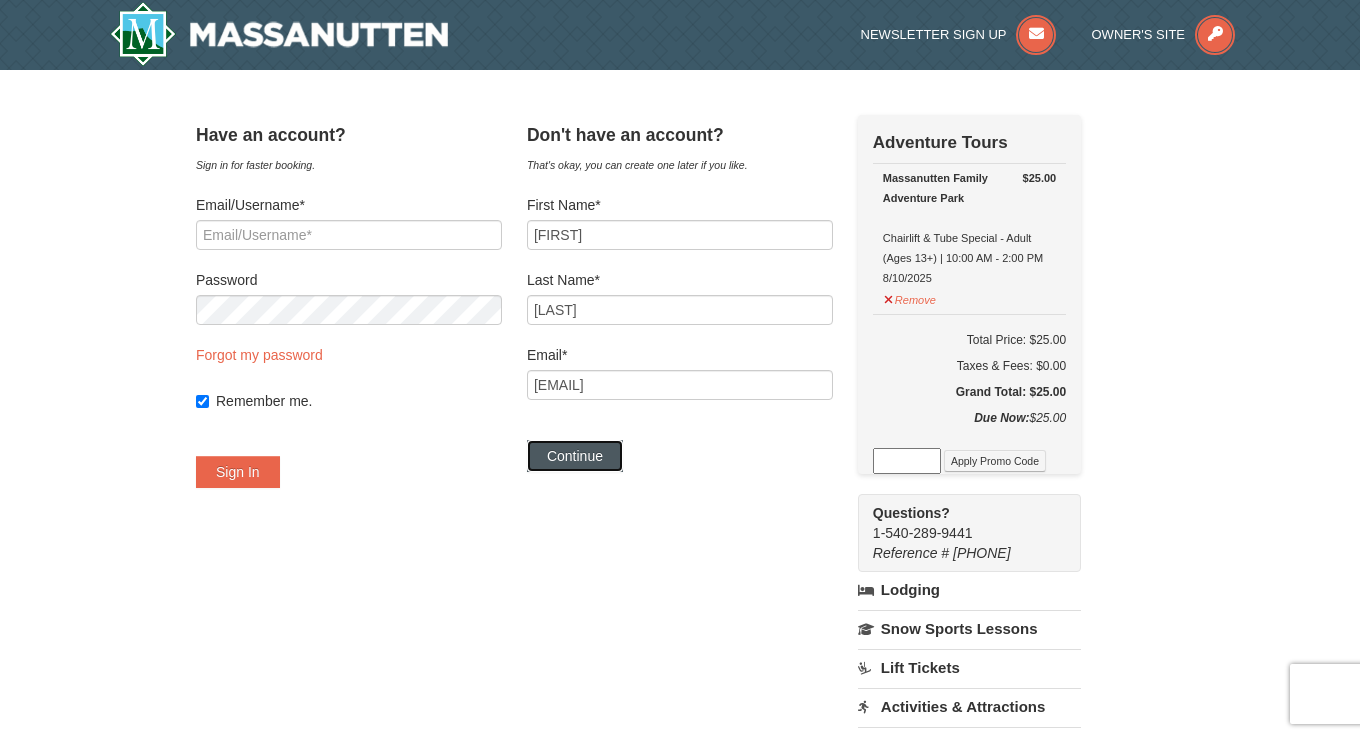 click on "Continue" at bounding box center [575, 456] 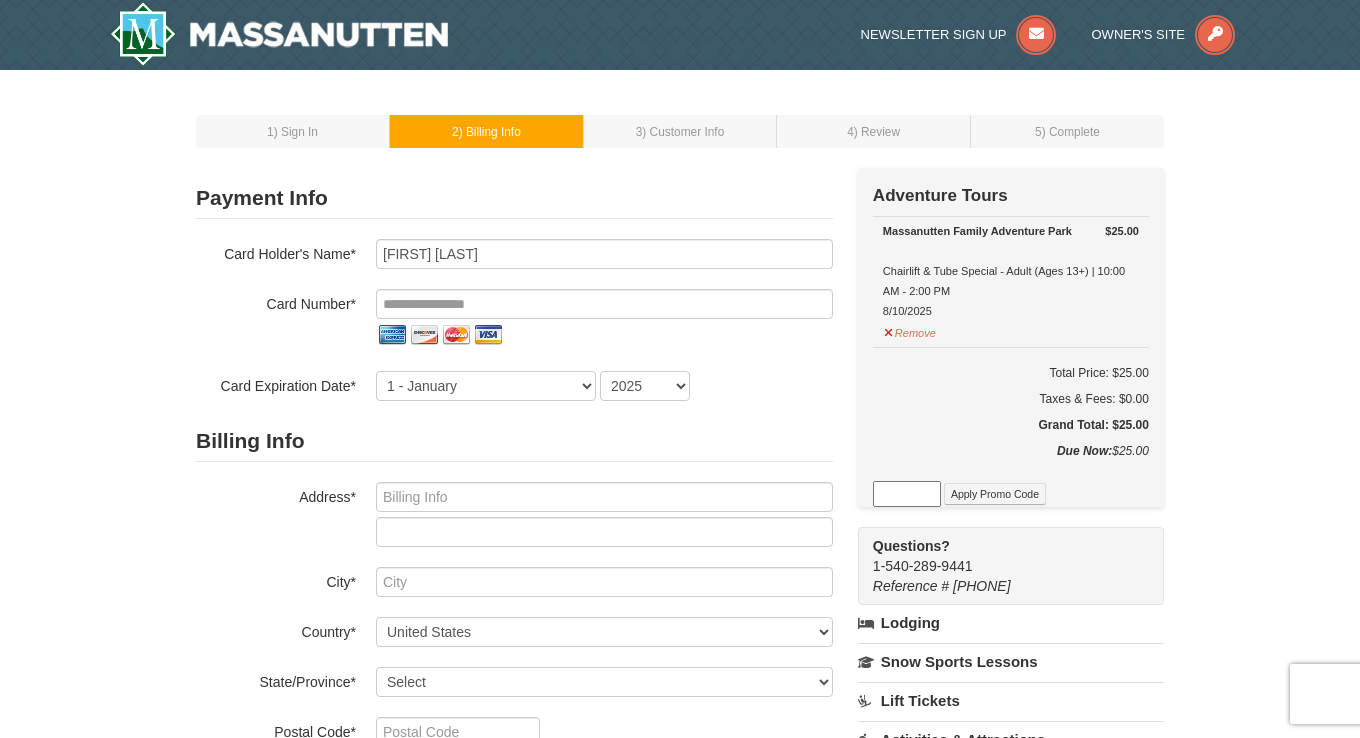 scroll, scrollTop: 0, scrollLeft: 0, axis: both 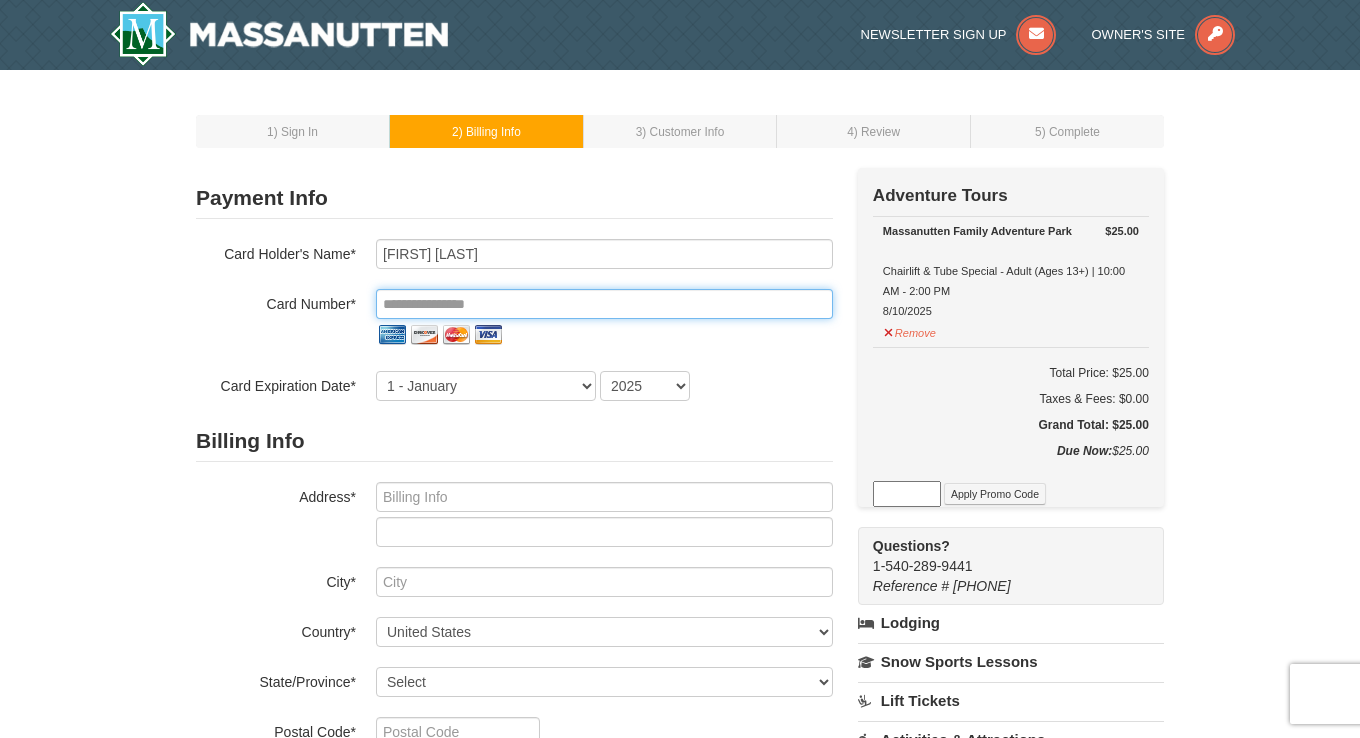 click at bounding box center [604, 304] 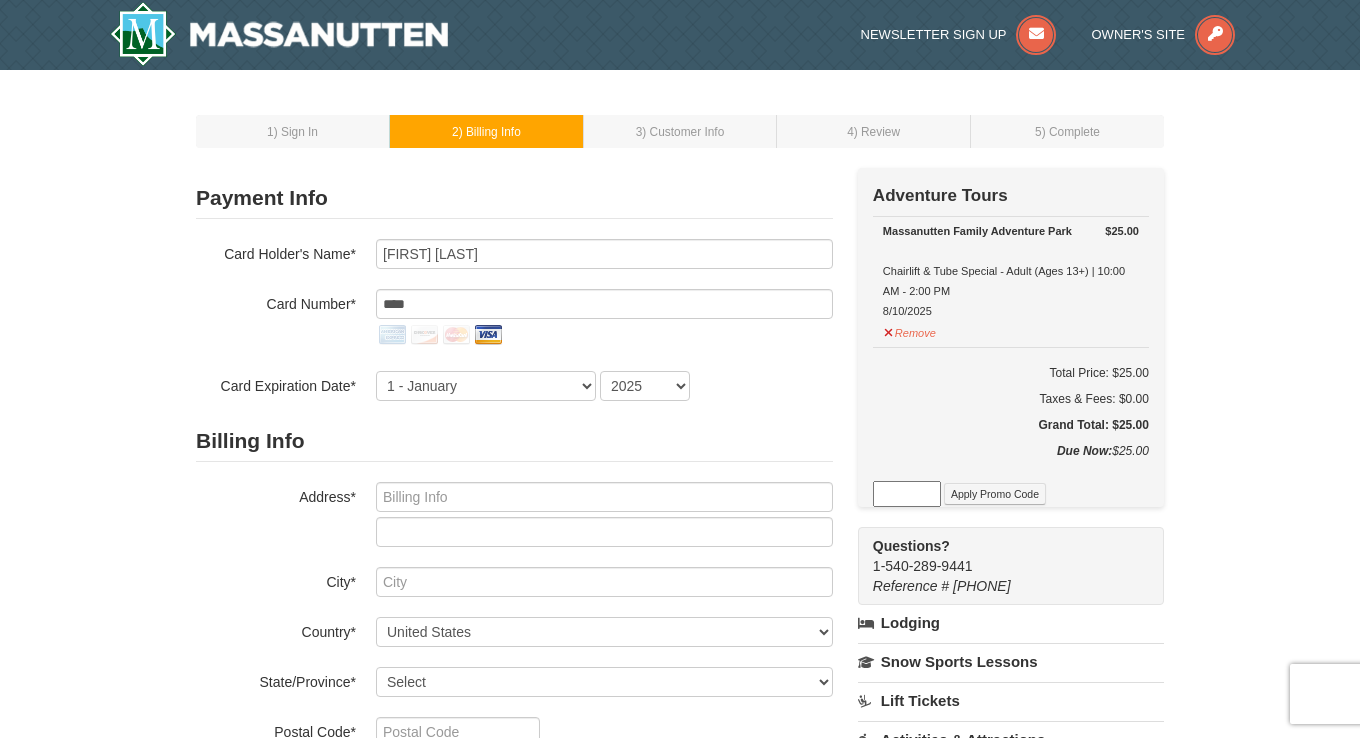 click on "1 - January 2 - February 3 - March 4 - April 5 - May 6 - June 7 - July 8 - August 9 - September 10 - October 11 - November 12 - December
2025 2026 2027 2028 2029 2030 2031 2032 2033 2034" at bounding box center (604, 386) 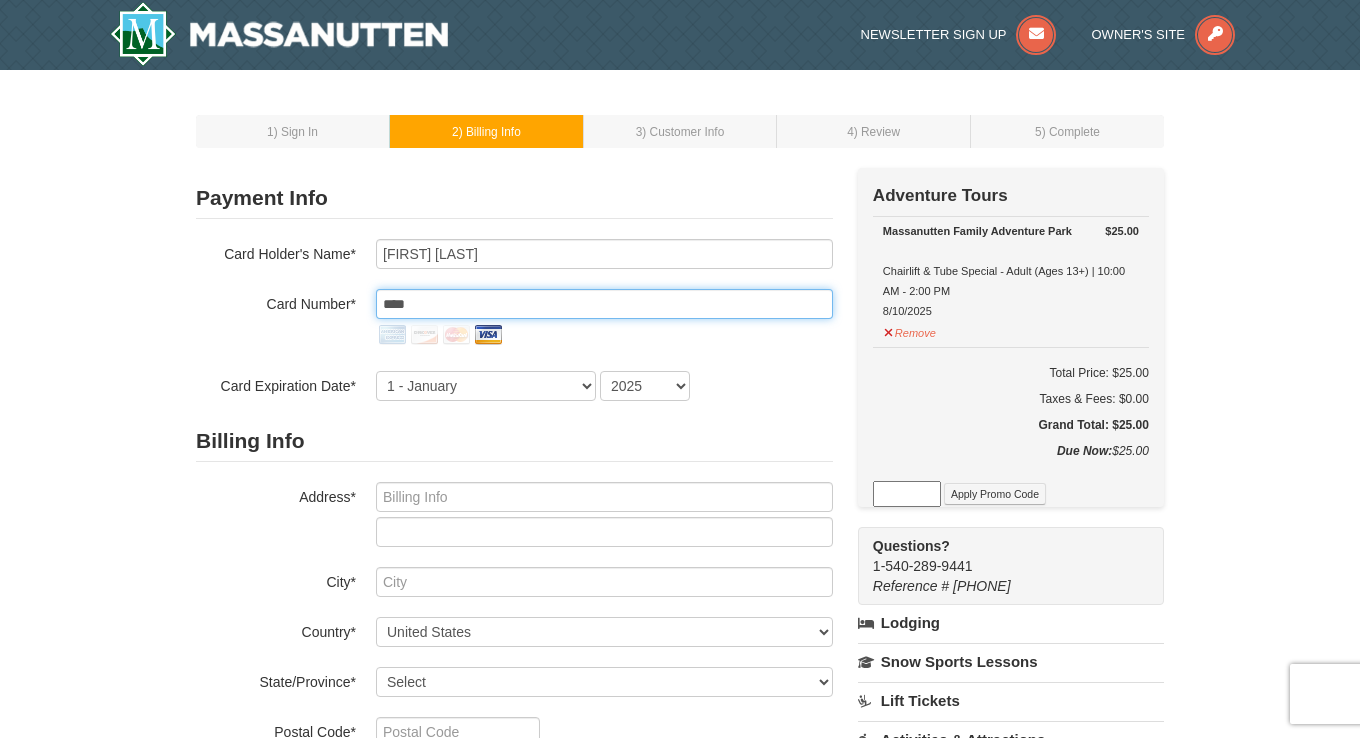 click on "****" at bounding box center (604, 304) 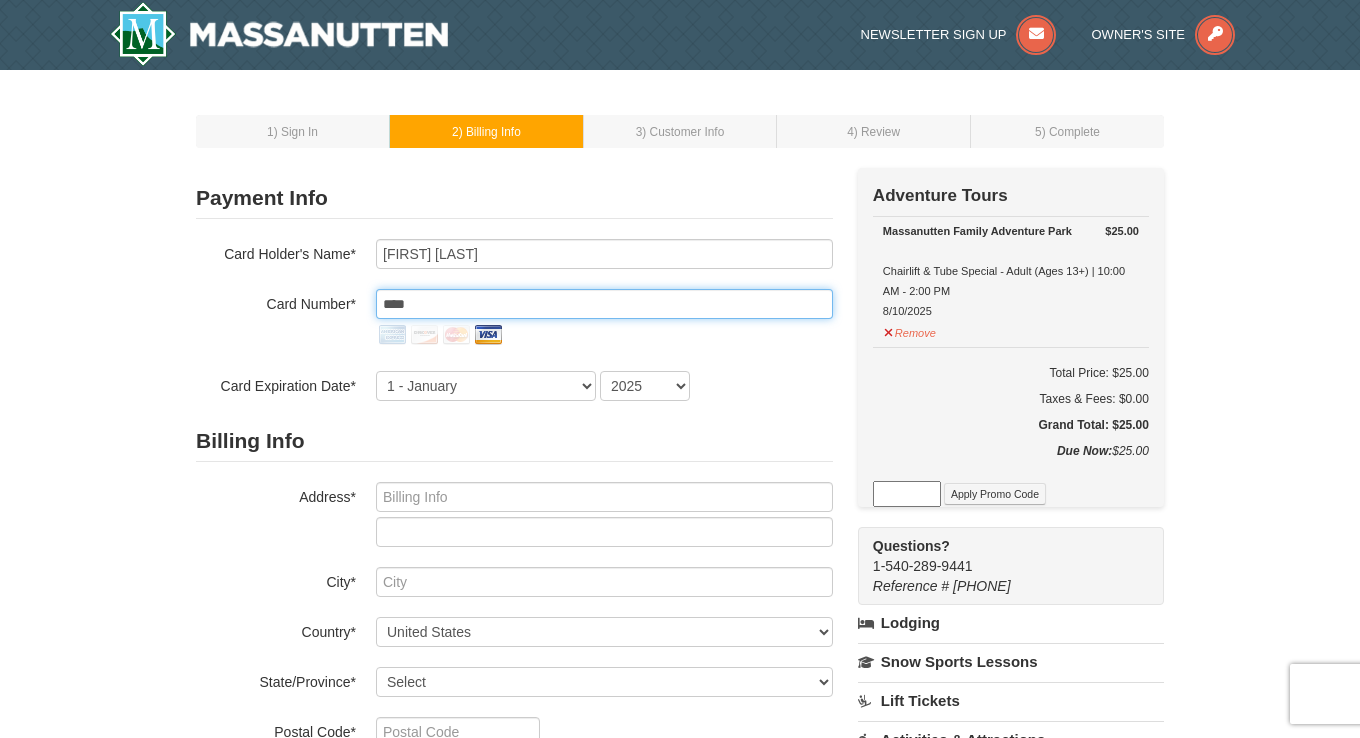 type on "**********" 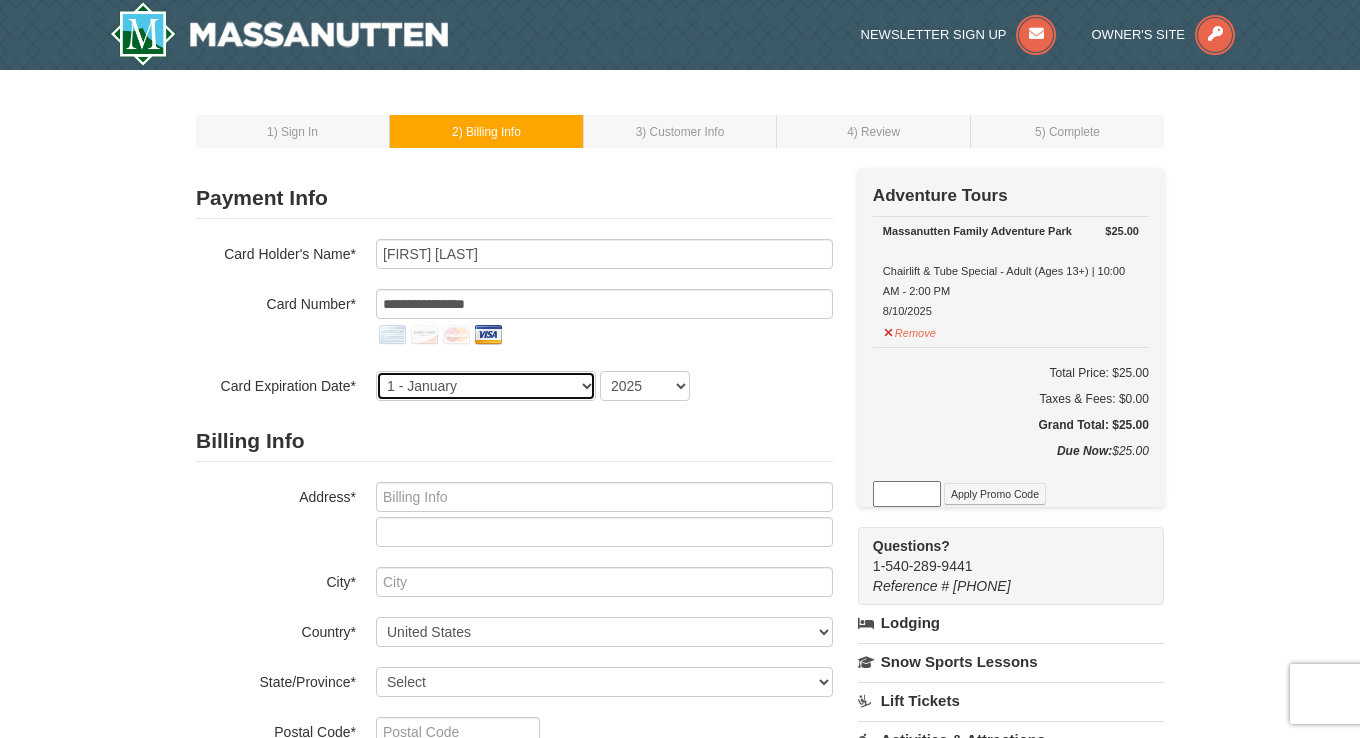 select on "5" 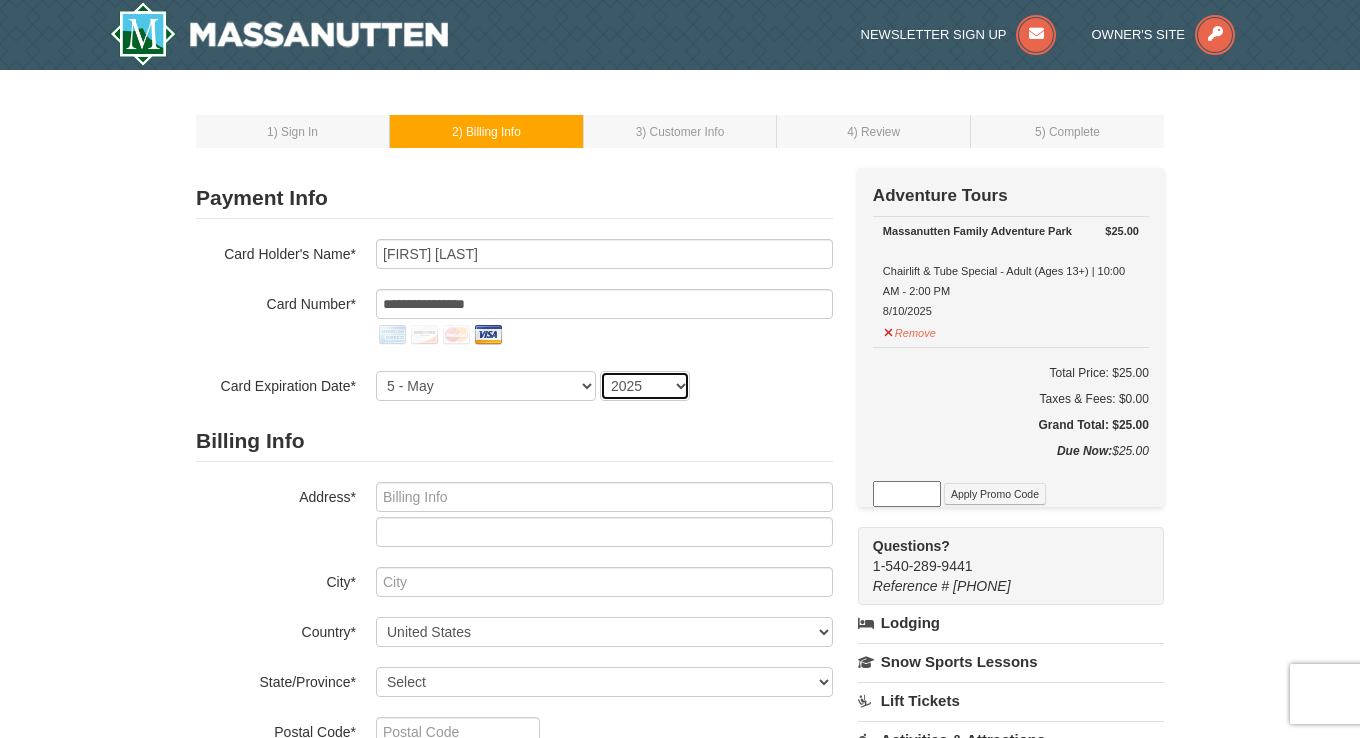 select on "2028" 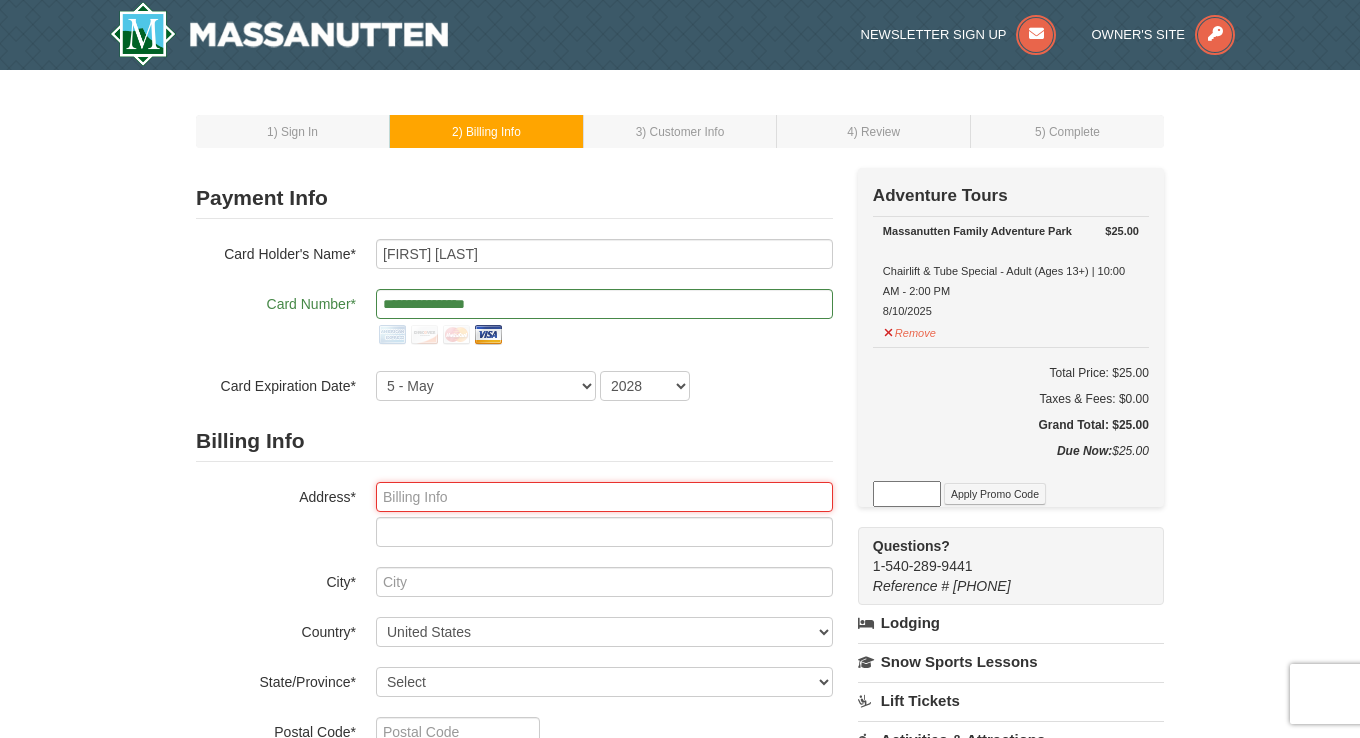 click at bounding box center [604, 497] 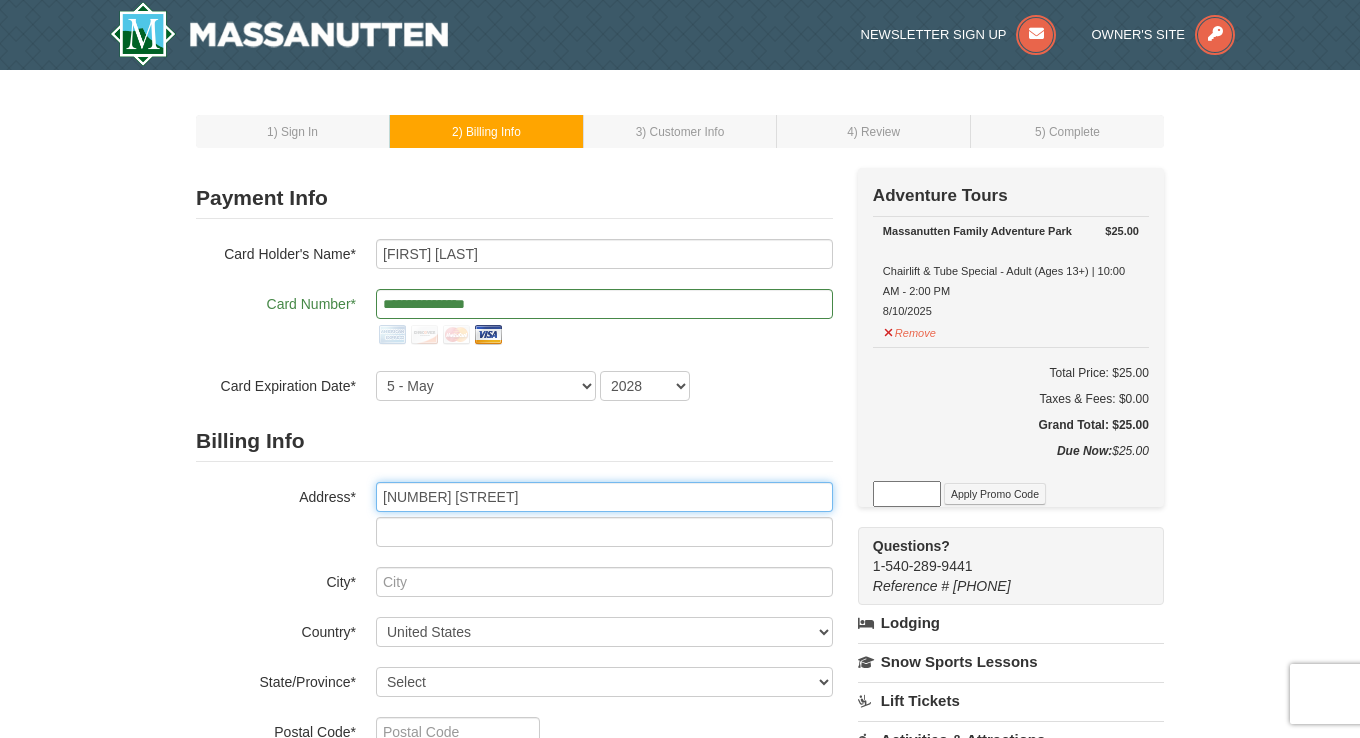 type on "[NUMBER] [STREET]" 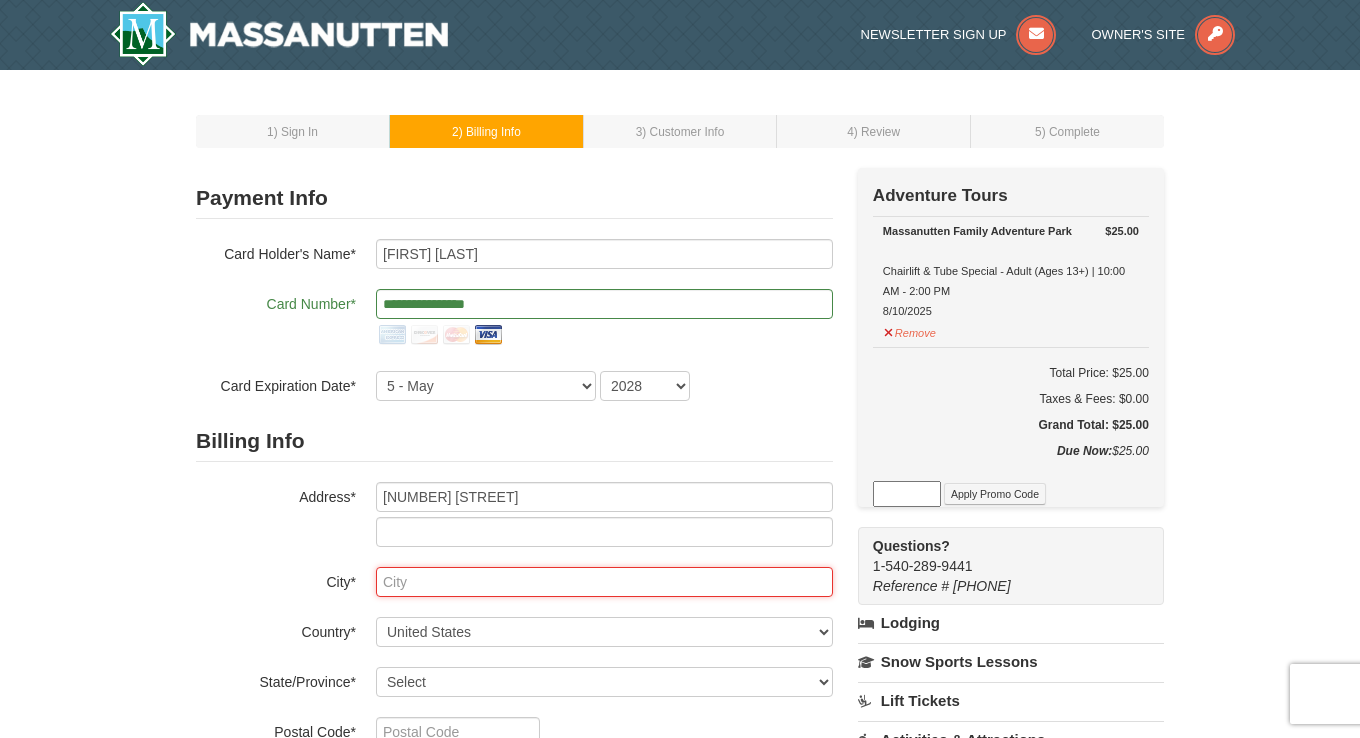 click at bounding box center (604, 582) 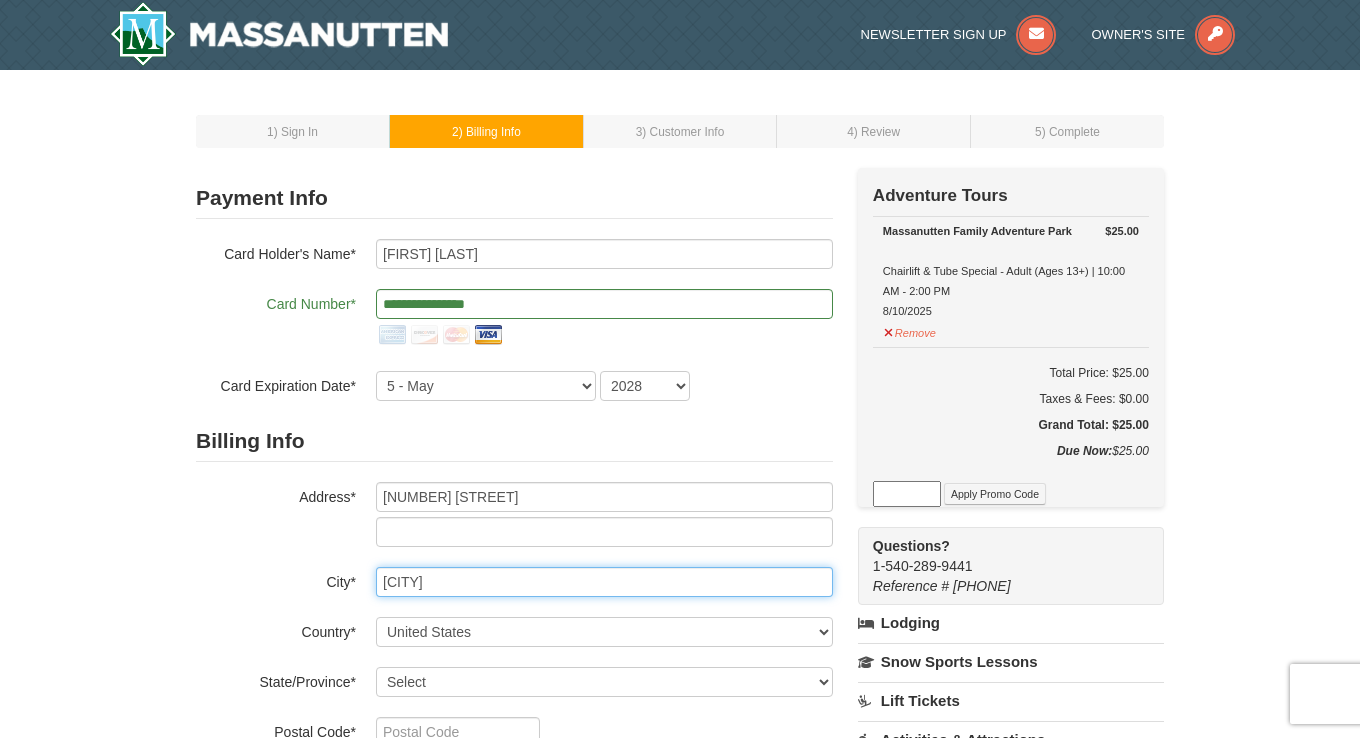 type on "Hendersonville" 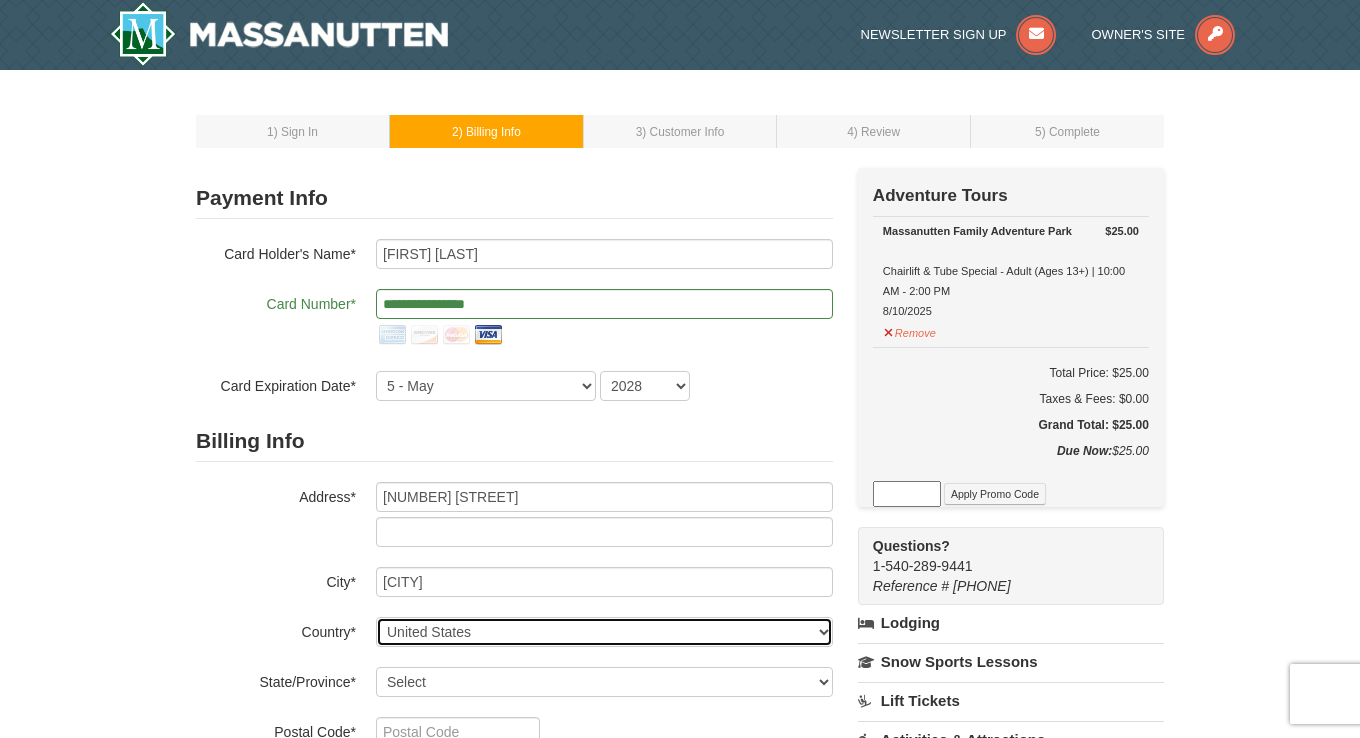 click on "----- Select ------ Afghanistan Åland Islands Albania Algeria American Samoa Andorra Angola Anguilla Antarctica Antigua and Barbuda Argentina Armenia Aruba Australia Austria Azerbaijan Bahamas Bahrain Bangladesh Barbados Belarus Belgium Belize Benin Bermuda Bhutan Bolivia Bosnia and Herzegovina Botswana Bouvet Island Brazil British Indian Ocean Territory Brunei Darussalam Bulgaria Burkina Faso Burundi Cambodia Cameroon Canada Cape Verde Cayman Islands Central African Republic Chad Chile China Christmas Island Cocos (Keeling) Islands Colombia Comoros Congo Congo, The Democratic Republic of the Cook Islands Costa Rica Croatia Cuba Cyprus Czech Republic Denmark Djibouti Dominica Dominican Republic East Timor Ecuador Egypt El Salvador Equatorial Guinea Eritrea Estonia Ethiopia Falkland Islands (Malvinas) Faroe Islands Fiji Finland France French Guiana French Polynesia French Southern Territories Gabon Gambia Georgia Germany Ghana Gibraltar Greece Greenland Grenada Guadeloupe Guam" at bounding box center (604, 632) 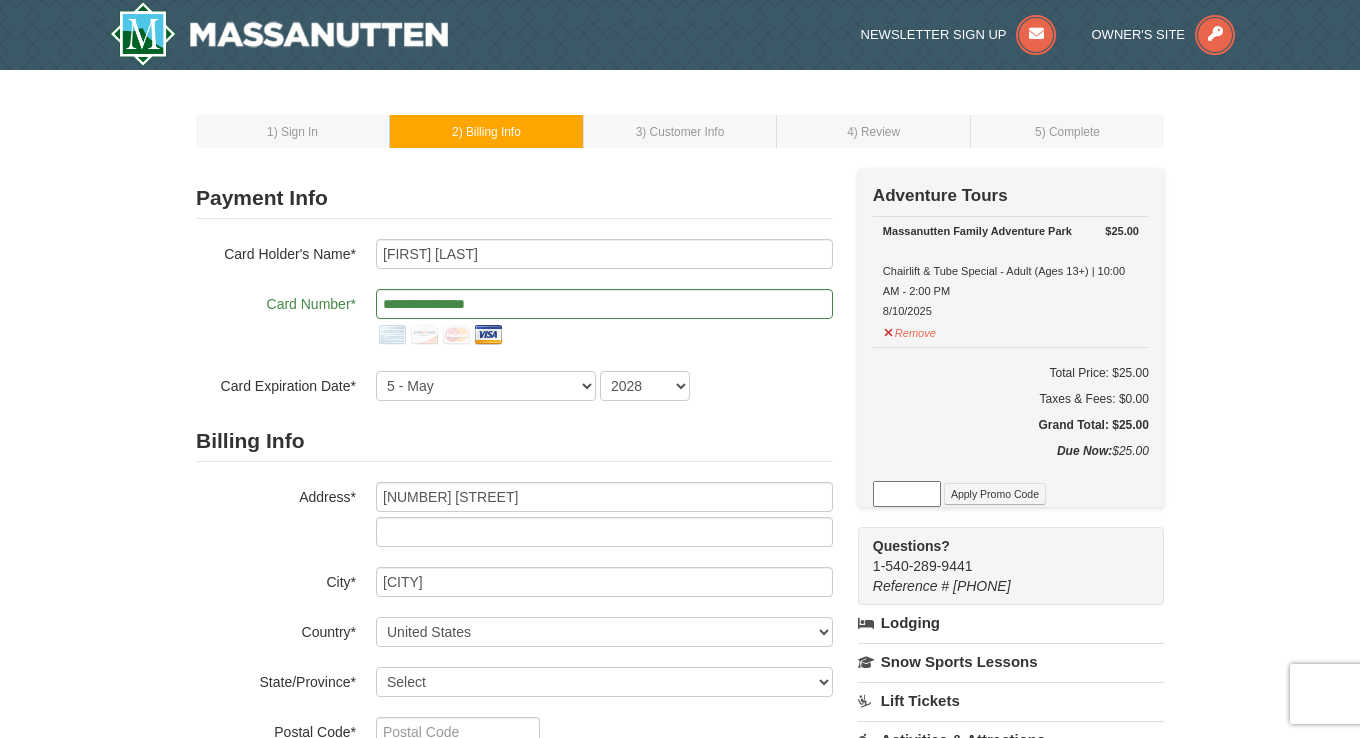 click on "Country*" at bounding box center (276, 629) 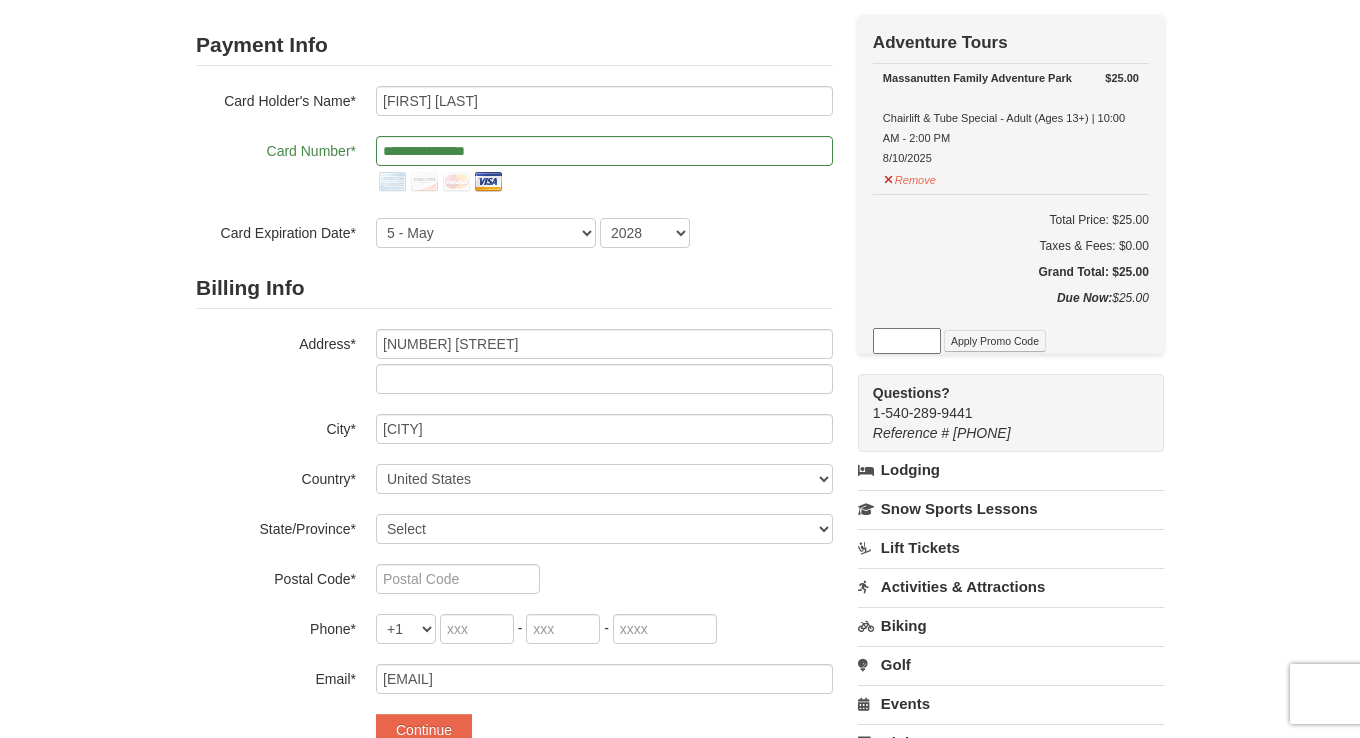 scroll, scrollTop: 160, scrollLeft: 0, axis: vertical 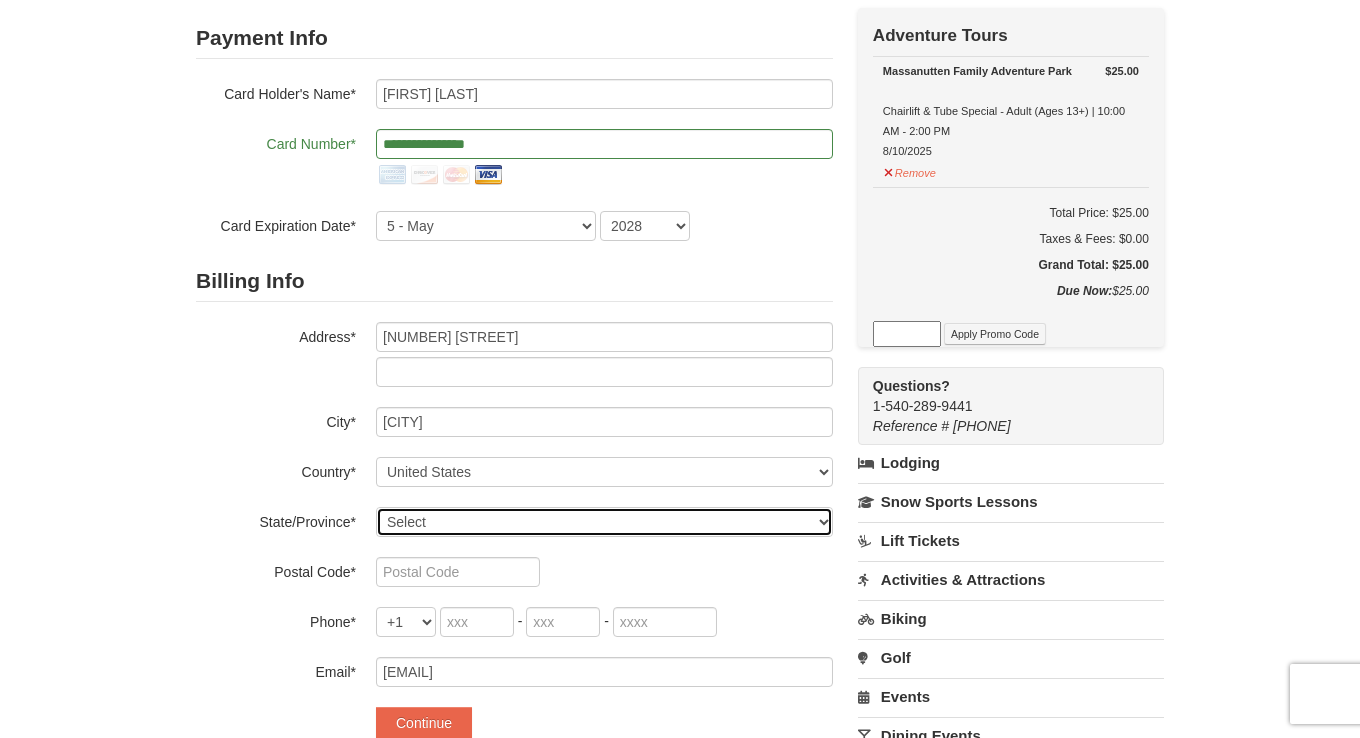 click on "Select Alabama Alaska American Samoa Arizona Arkansas California Colorado Connecticut Delaware District Of Columbia Federated States Of Micronesia Florida Georgia Guam Hawaii Idaho Illinois Indiana Iowa Kansas Kentucky Louisiana Maine Marshall Islands Maryland Massachusetts Michigan Minnesota Mississippi Missouri Montana Nebraska Nevada New Hampshire New Jersey New Mexico New York North Carolina North Dakota Northern Mariana Islands Ohio Oklahoma Oregon Palau Pennsylvania Puerto Rico Rhode Island South Carolina South Dakota Tennessee Texas Utah Vermont Virgin Islands Virginia Washington West Virginia Wisconsin Wyoming" at bounding box center (604, 522) 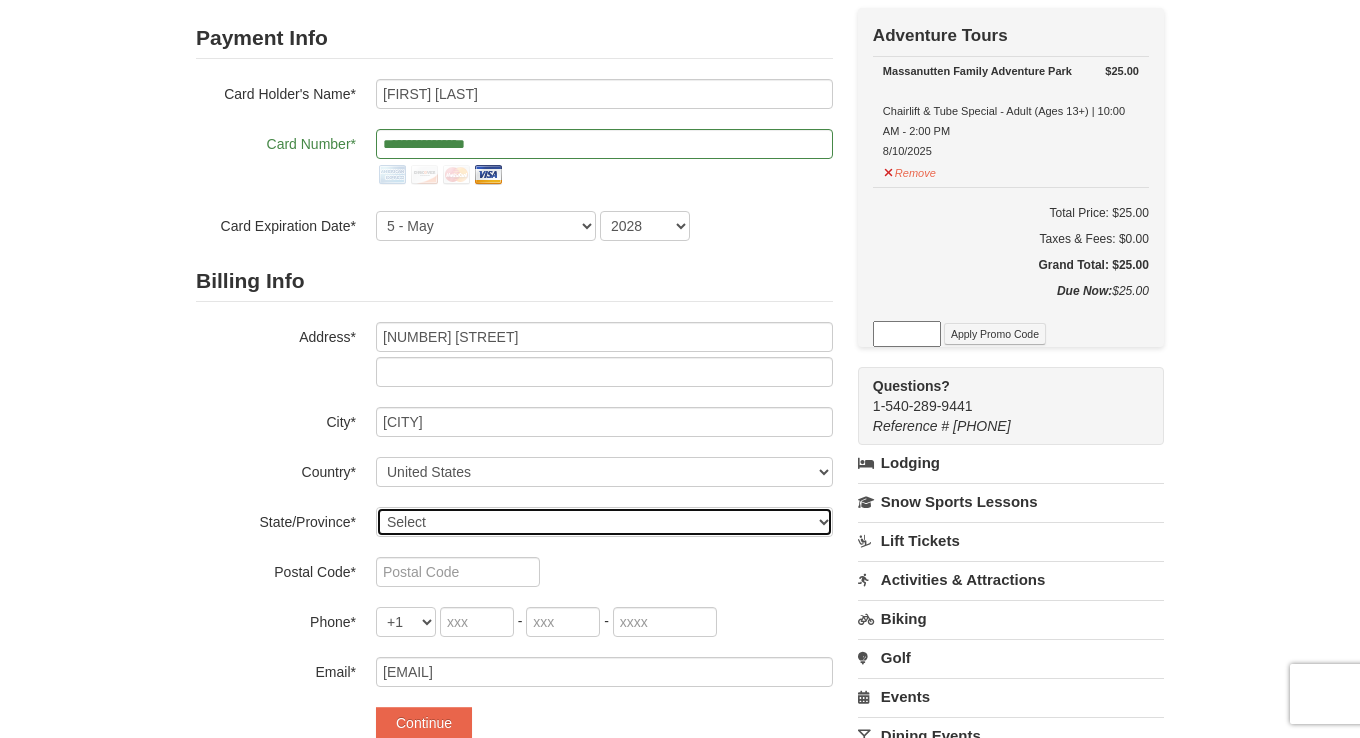 click on "Select Alabama Alaska American Samoa Arizona Arkansas California Colorado Connecticut Delaware District Of Columbia Federated States Of Micronesia Florida Georgia Guam Hawaii Idaho Illinois Indiana Iowa Kansas Kentucky Louisiana Maine Marshall Islands Maryland Massachusetts Michigan Minnesota Mississippi Missouri Montana Nebraska Nevada New Hampshire New Jersey New Mexico New York North Carolina North Dakota Northern Mariana Islands Ohio Oklahoma Oregon Palau Pennsylvania Puerto Rico Rhode Island South Carolina South Dakota Tennessee Texas Utah Vermont Virgin Islands Virginia Washington West Virginia Wisconsin Wyoming" at bounding box center [604, 522] 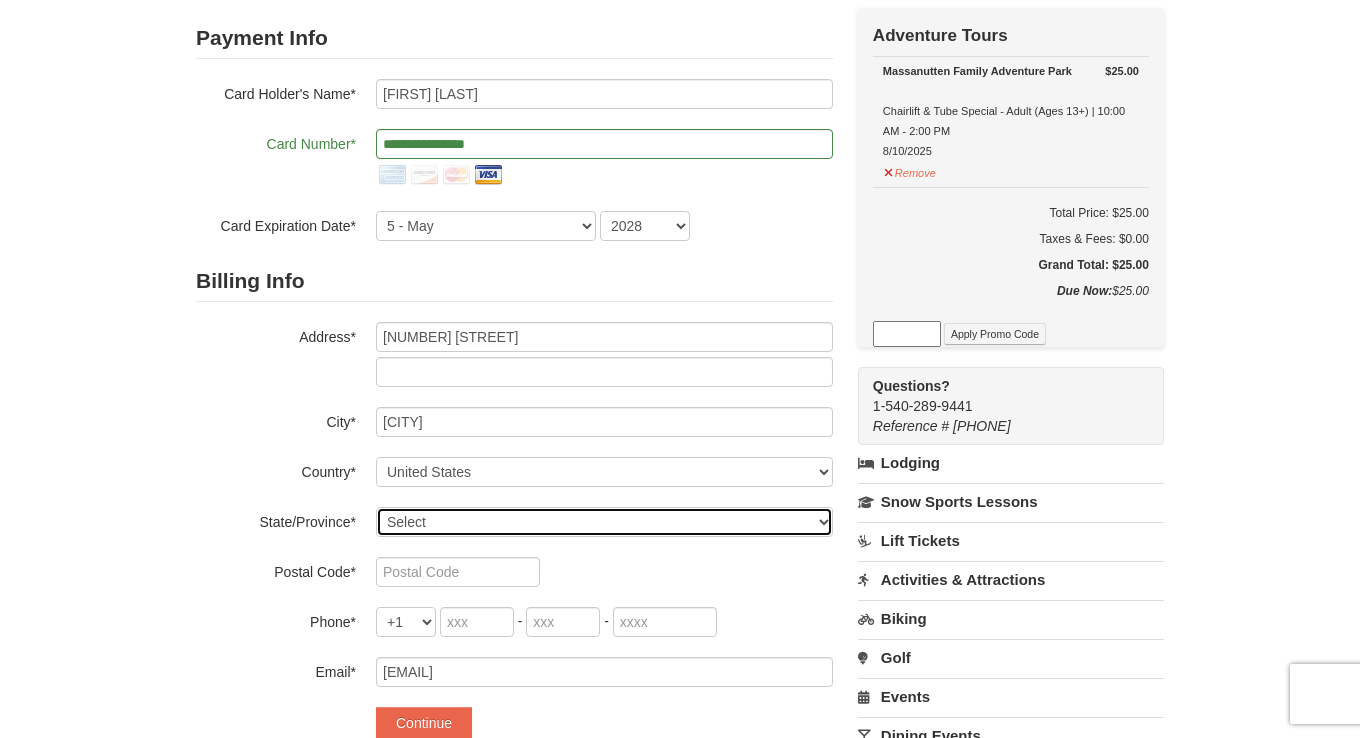 click on "Select Alabama Alaska American Samoa Arizona Arkansas California Colorado Connecticut Delaware District Of Columbia Federated States Of Micronesia Florida Georgia Guam Hawaii Idaho Illinois Indiana Iowa Kansas Kentucky Louisiana Maine Marshall Islands Maryland Massachusetts Michigan Minnesota Mississippi Missouri Montana Nebraska Nevada New Hampshire New Jersey New Mexico New York North Carolina North Dakota Northern Mariana Islands Ohio Oklahoma Oregon Palau Pennsylvania Puerto Rico Rhode Island South Carolina South Dakota Tennessee Texas Utah Vermont Virgin Islands Virginia Washington West Virginia Wisconsin Wyoming" at bounding box center (604, 522) 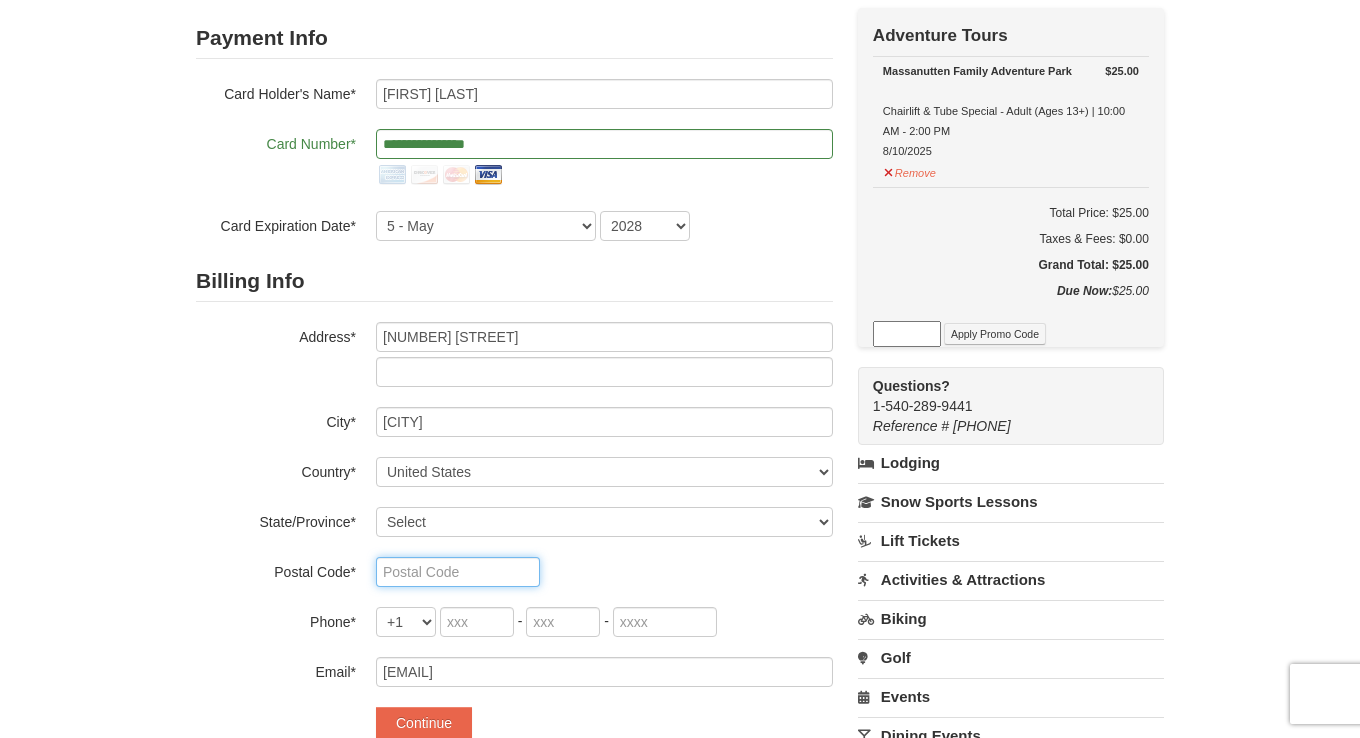click at bounding box center [458, 572] 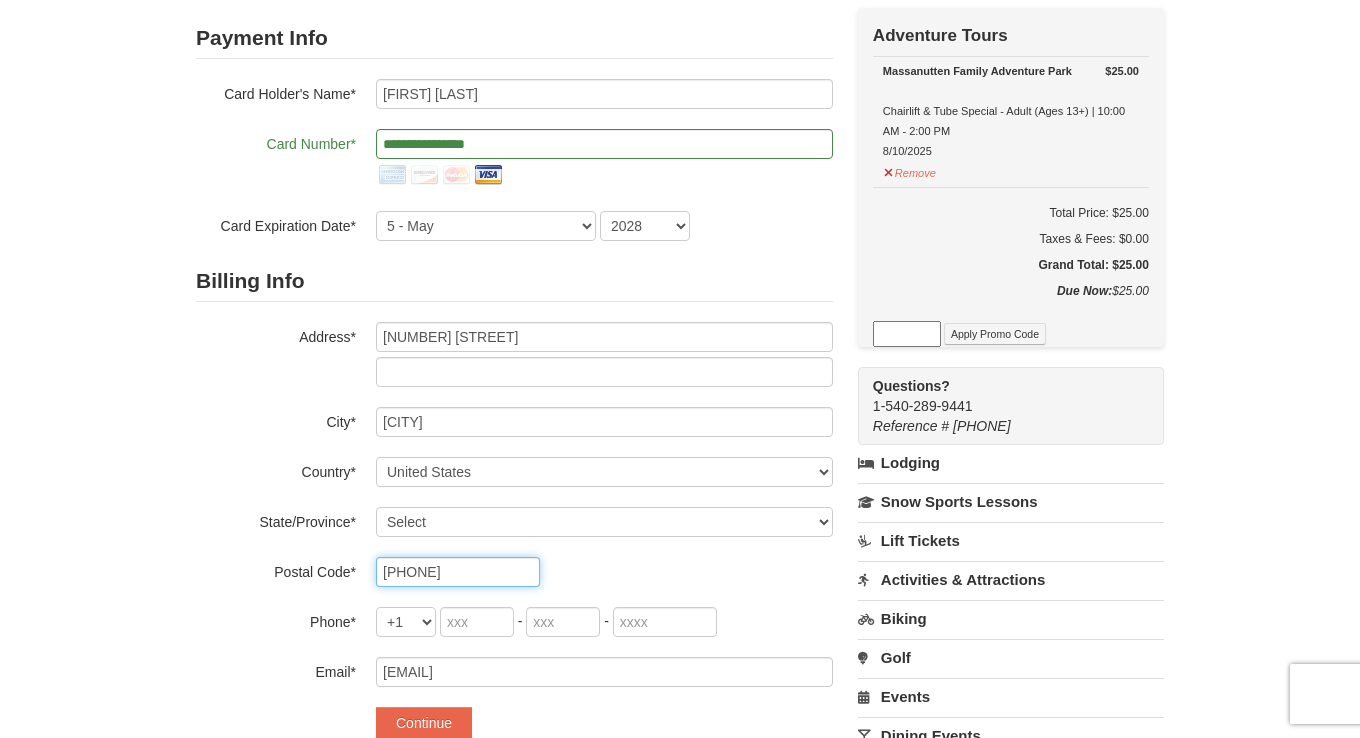 type on "37075" 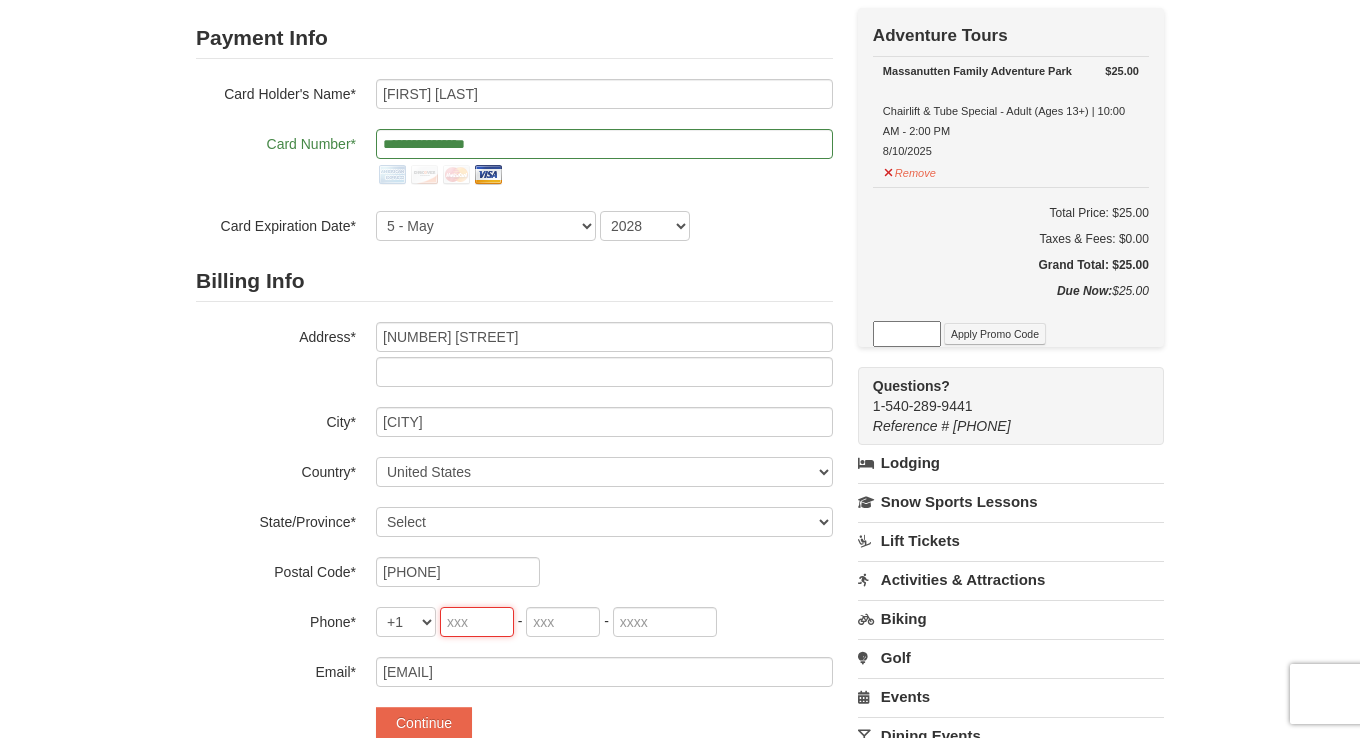 click at bounding box center [477, 622] 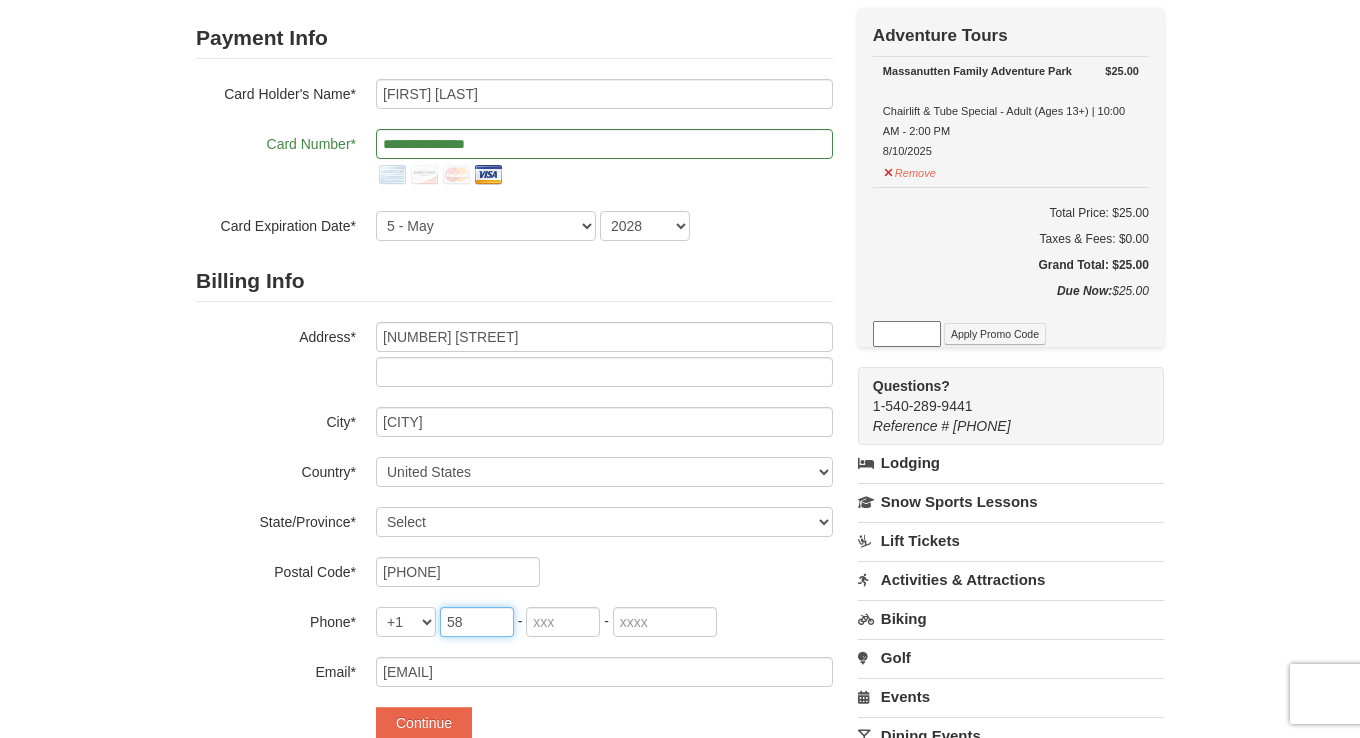 type on "5" 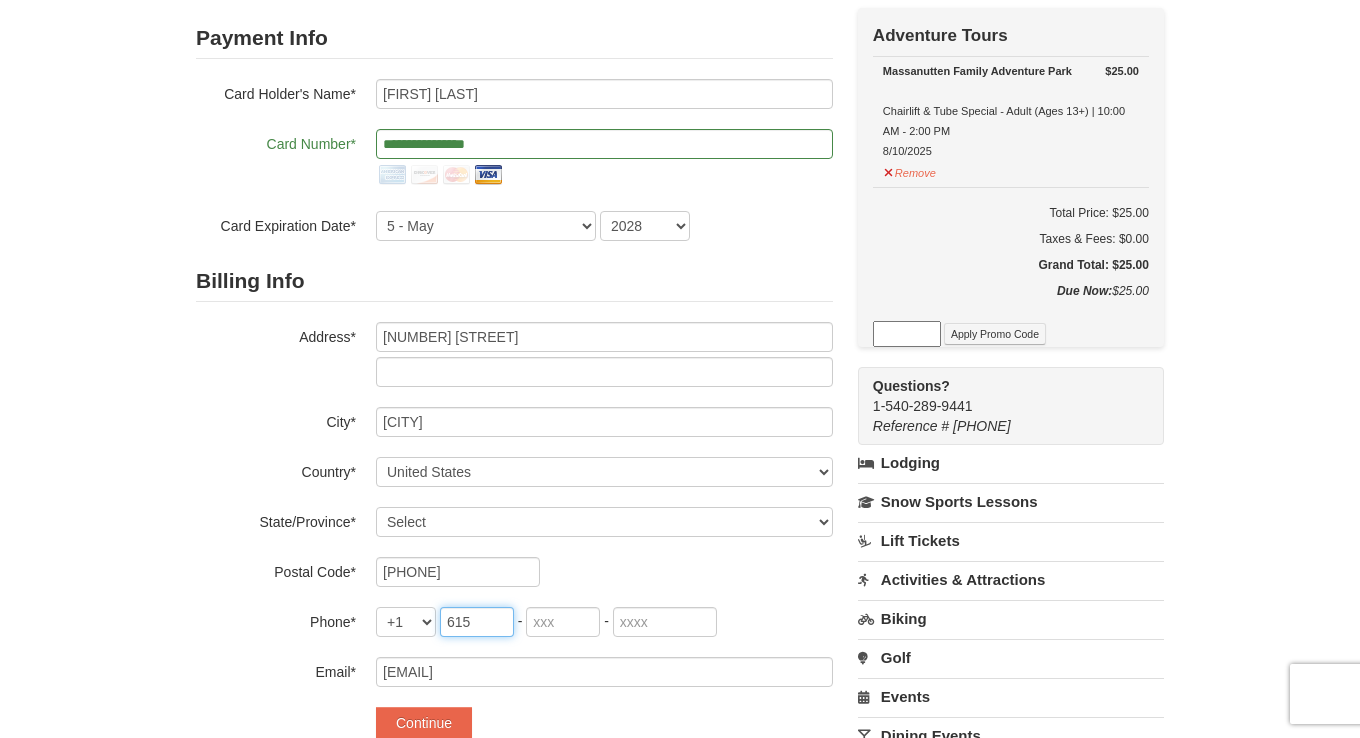 type on "615" 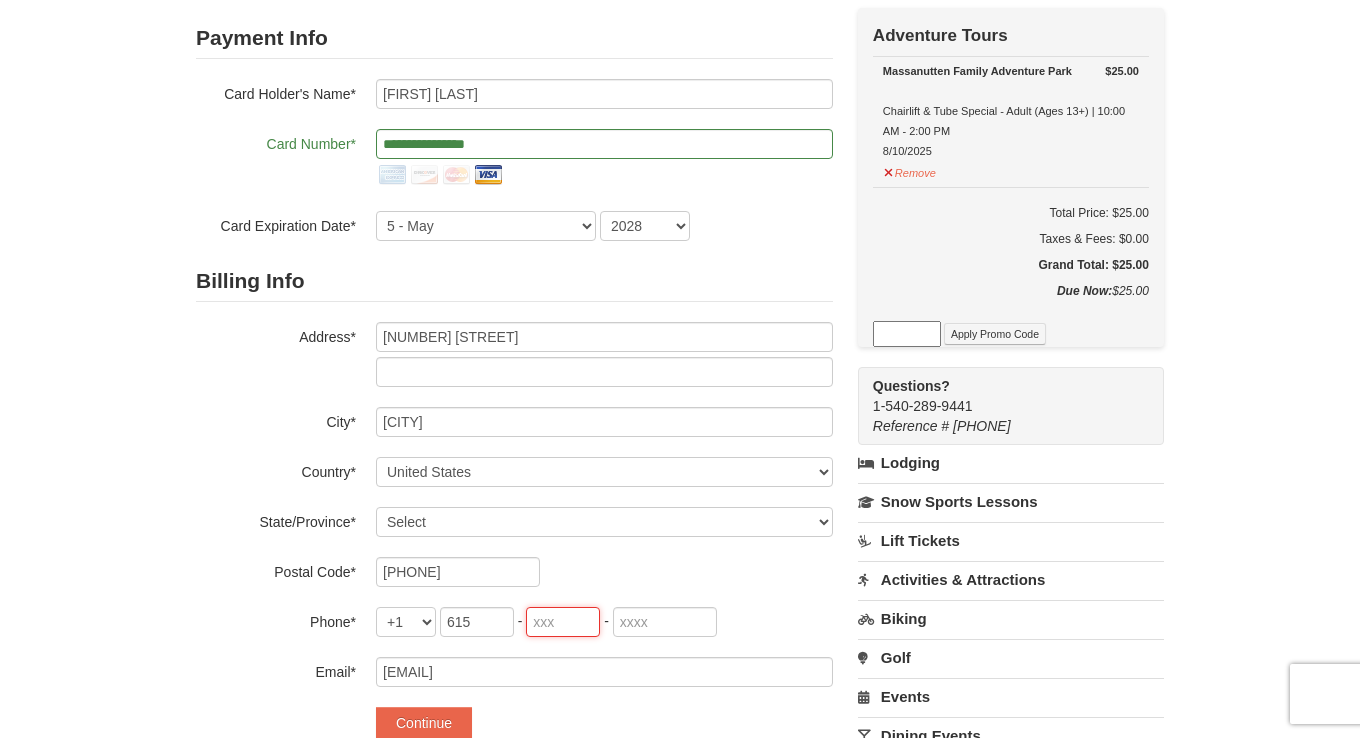 click at bounding box center (563, 622) 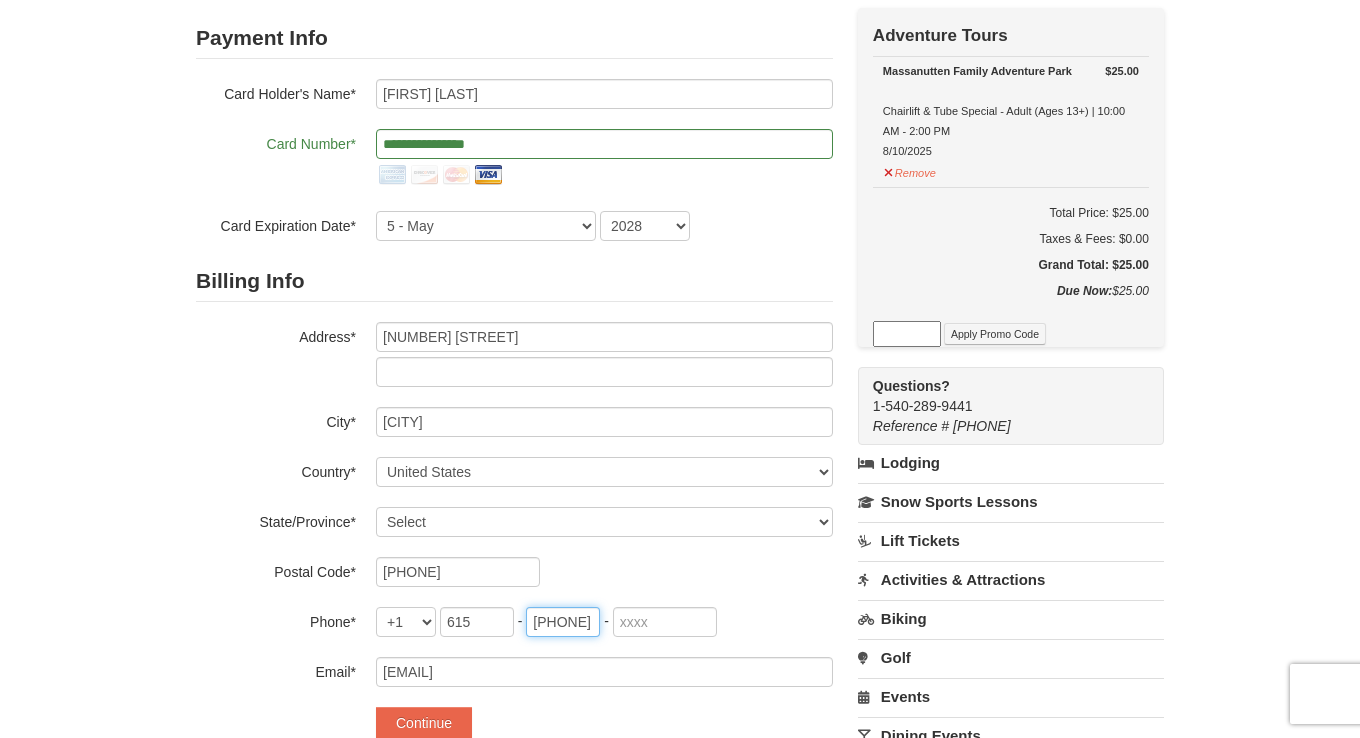 type on "580" 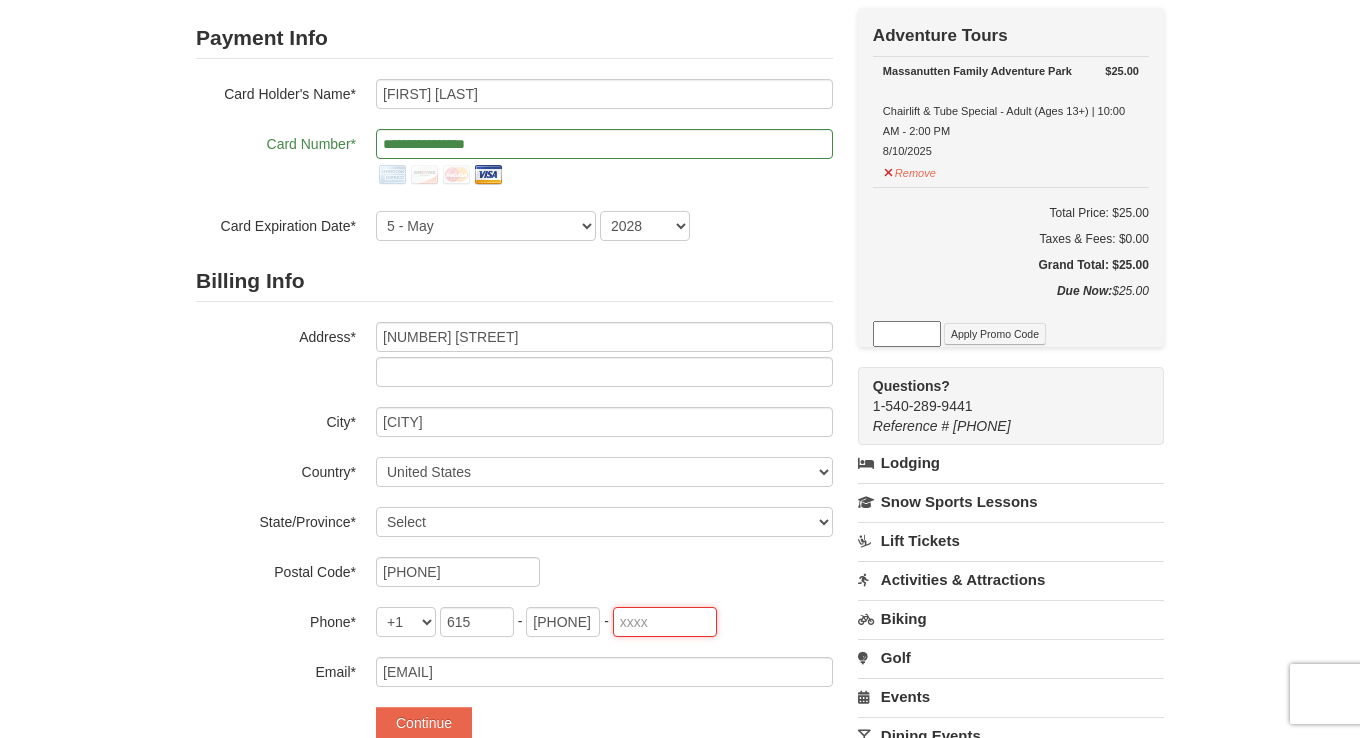 click at bounding box center (665, 622) 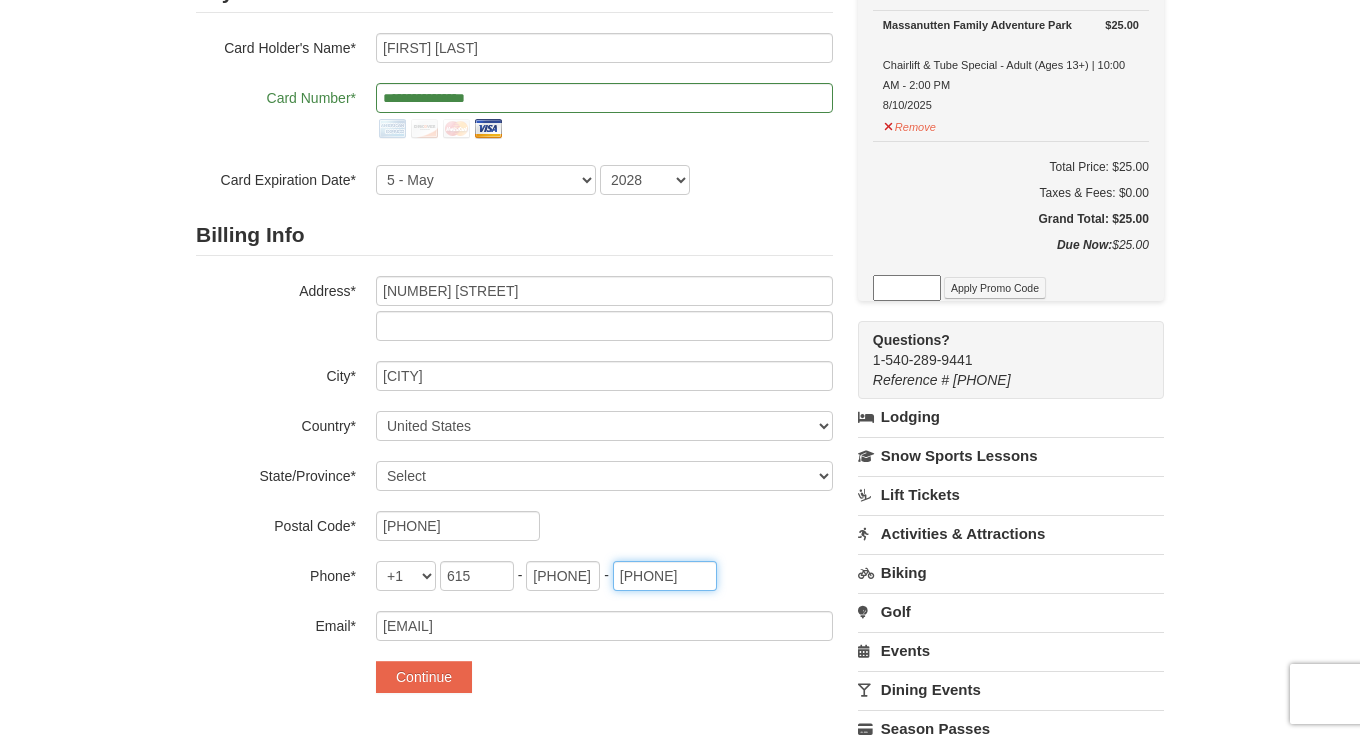 scroll, scrollTop: 204, scrollLeft: 0, axis: vertical 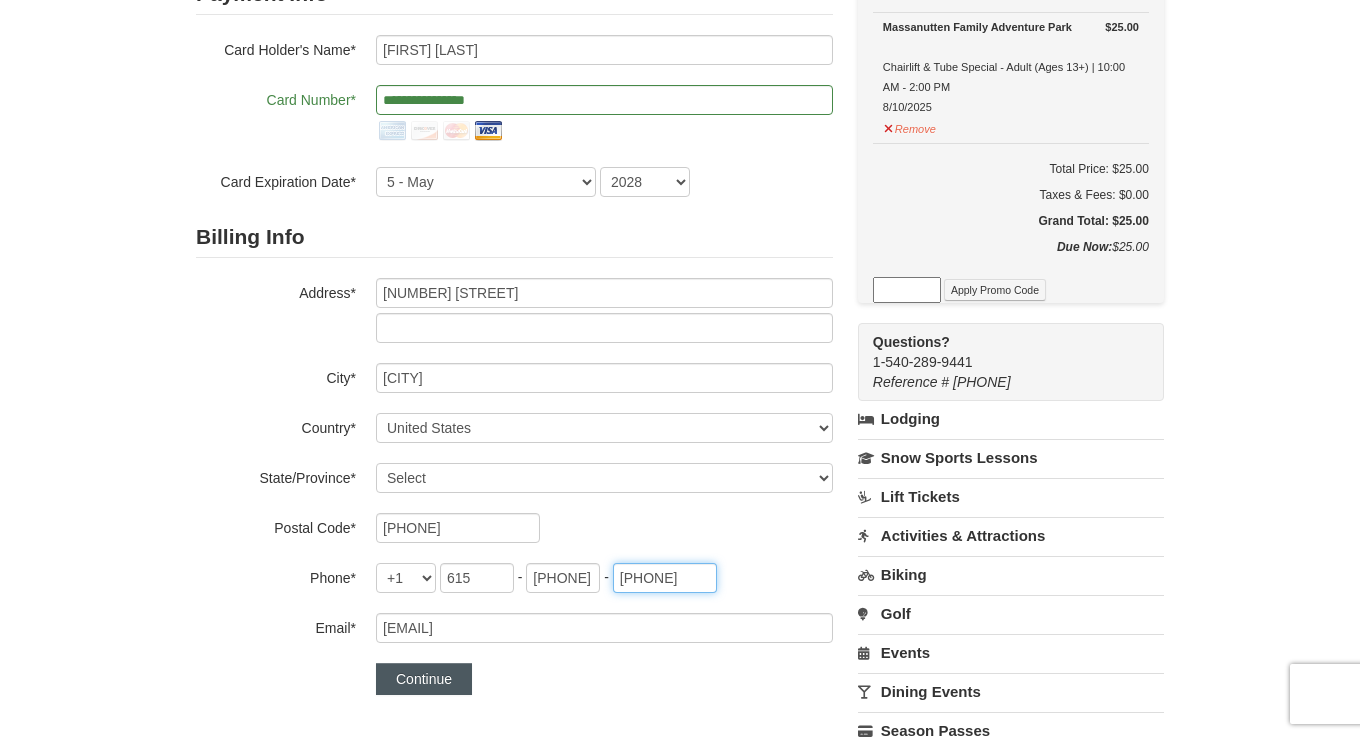 type on "0372" 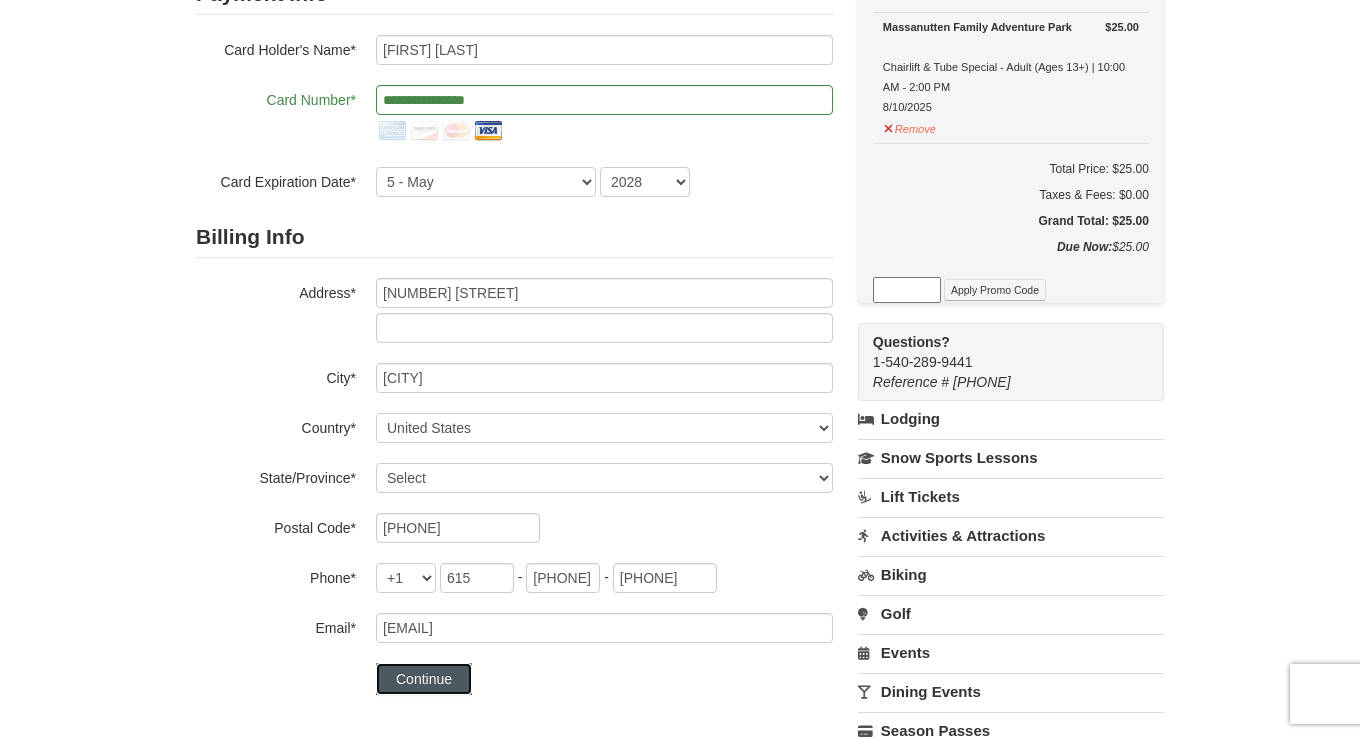 click on "Continue" at bounding box center (424, 679) 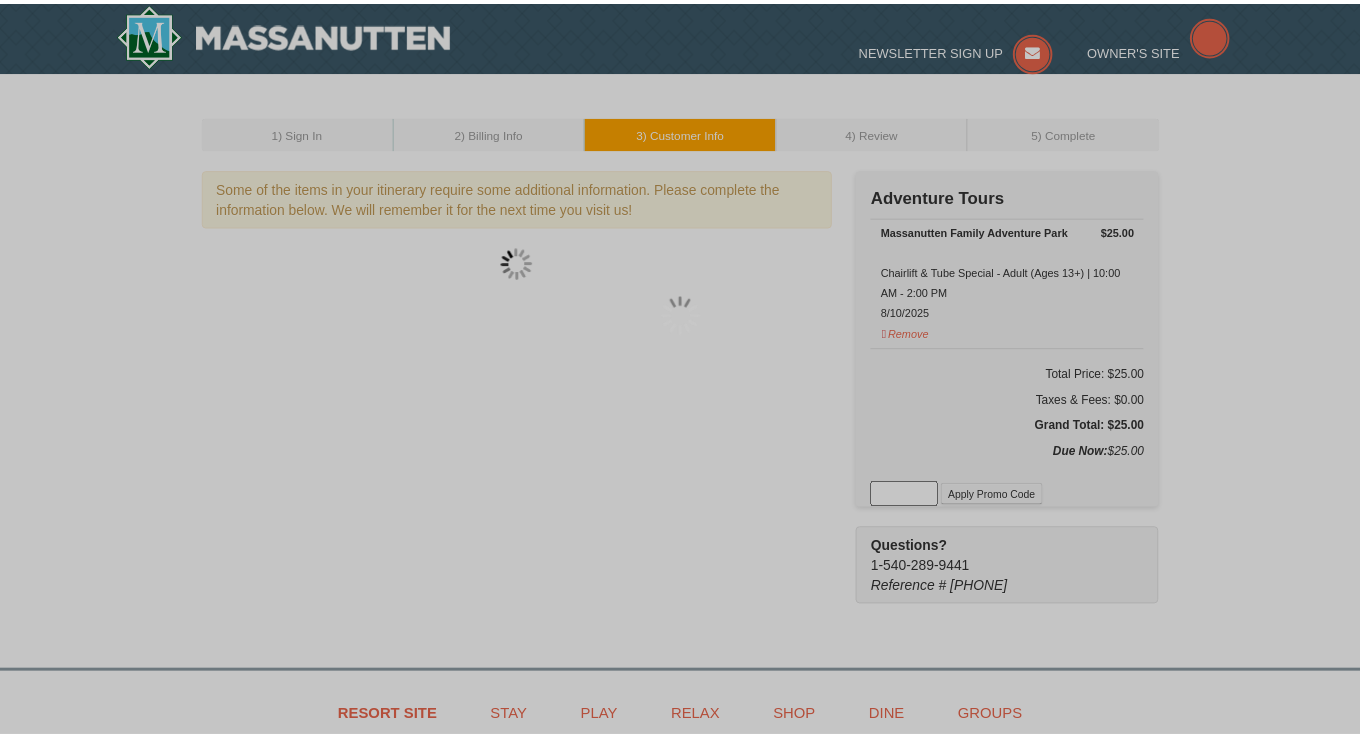 scroll, scrollTop: 0, scrollLeft: 0, axis: both 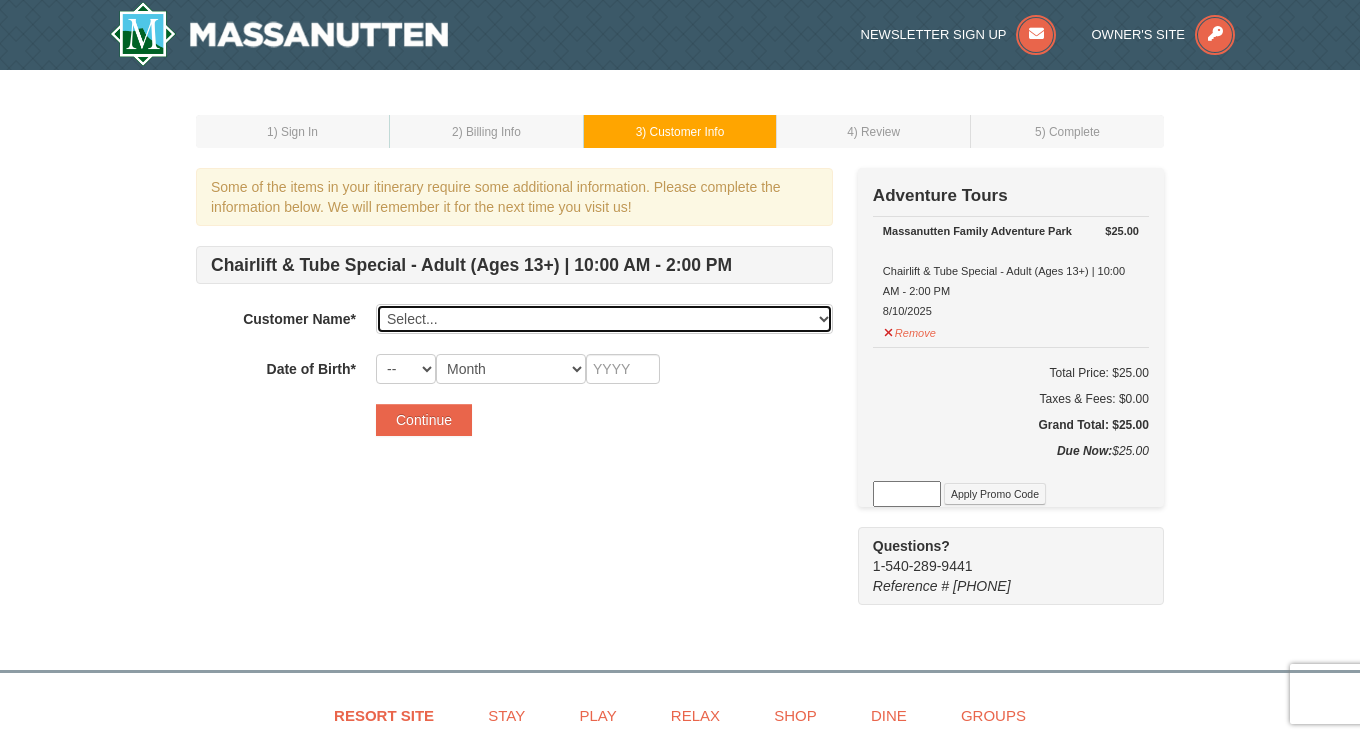 click on "Select... [NAME] [NAME] Add New..." at bounding box center (604, 319) 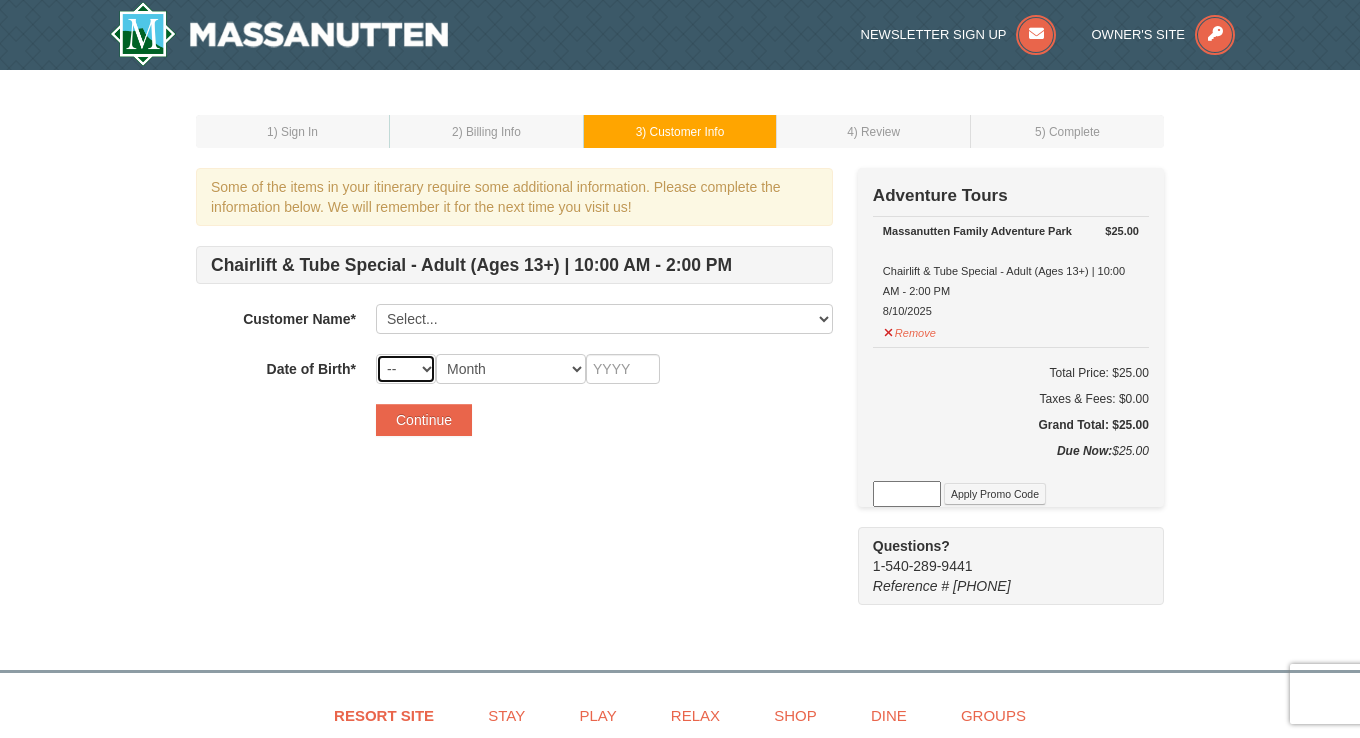 click on "-- 01 02 03 04 05 06 07 08 09 10 11 12 13 14 15 16 17 18 19 20 21 22 23 24 25 26 27 28 29 30 31" at bounding box center (406, 369) 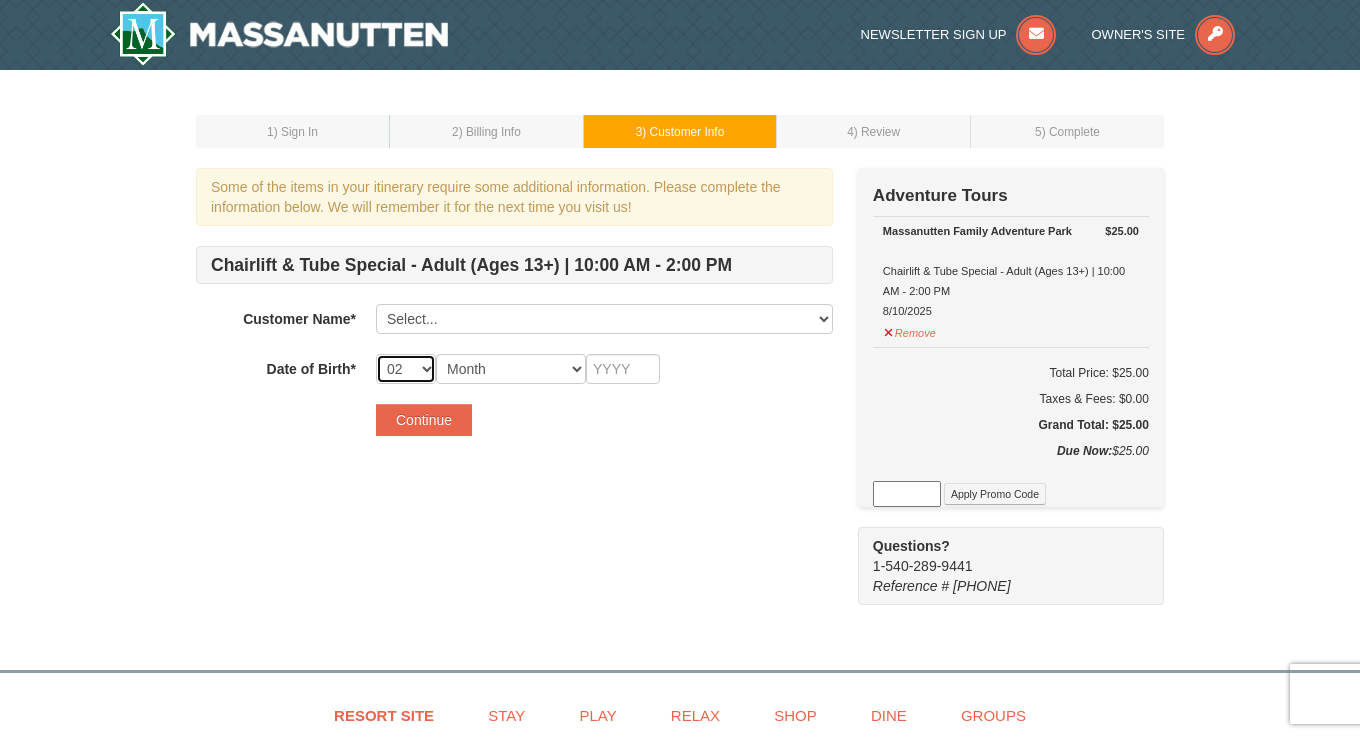 click on "-- 01 02 03 04 05 06 07 08 09 10 11 12 13 14 15 16 17 18 19 20 21 22 23 24 25 26 27 28 29 30 31" at bounding box center [406, 369] 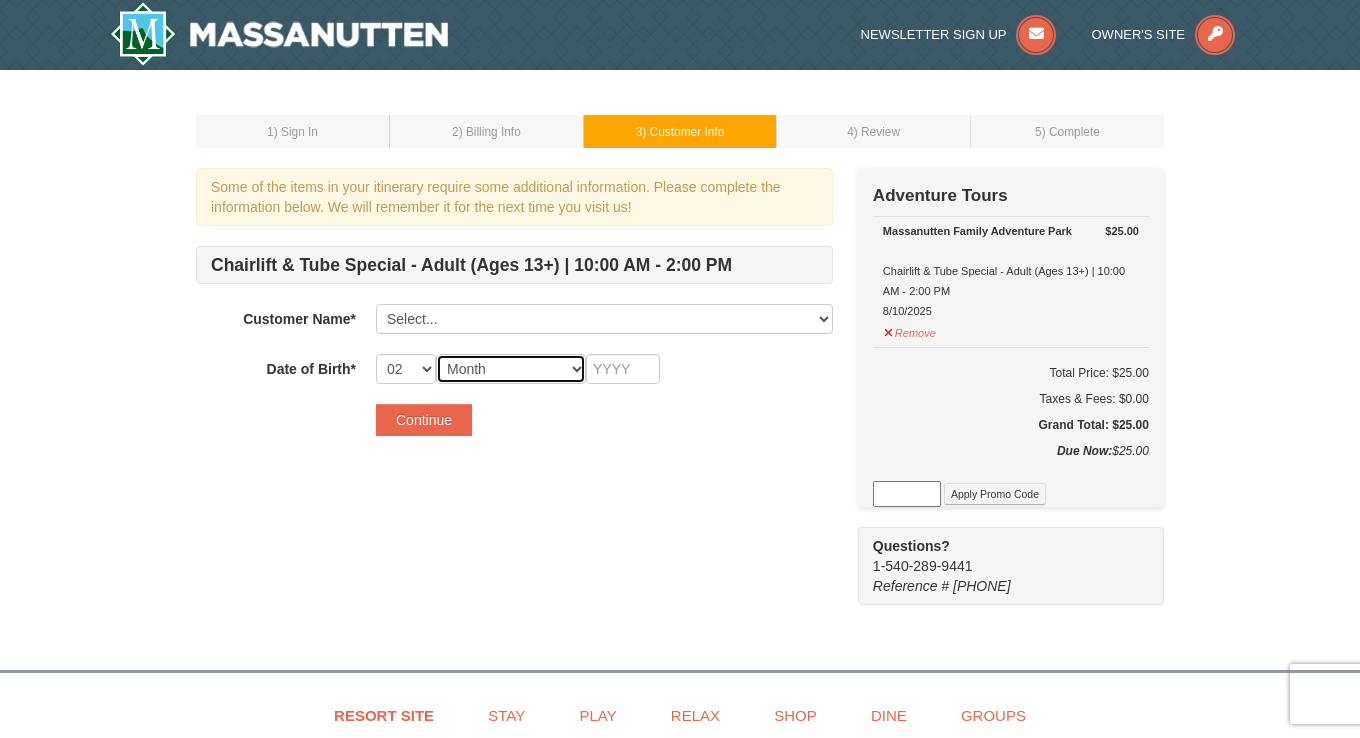 click on "Month January February March April May June July August September October November December" at bounding box center (511, 369) 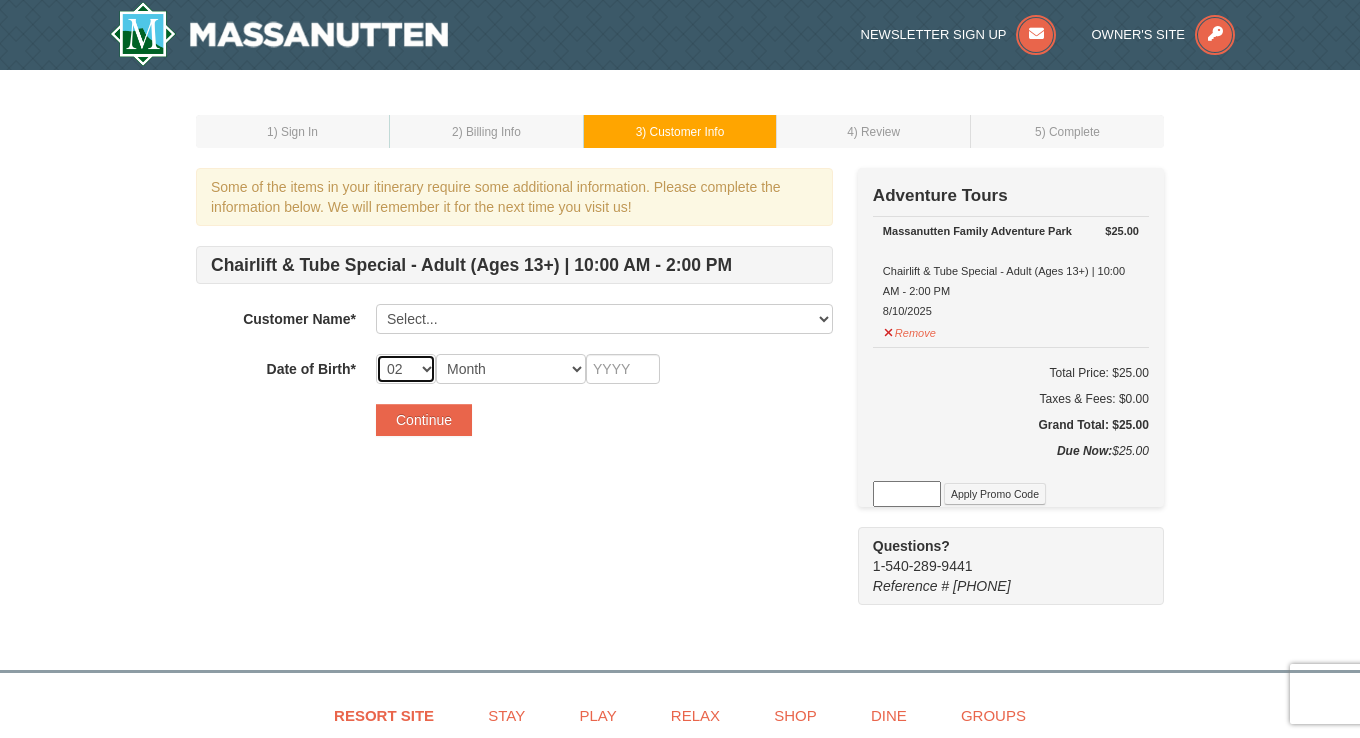 click on "-- 01 02 03 04 05 06 07 08 09 10 11 12 13 14 15 16 17 18 19 20 21 22 23 24 25 26 27 28 29 30 31" at bounding box center (406, 369) 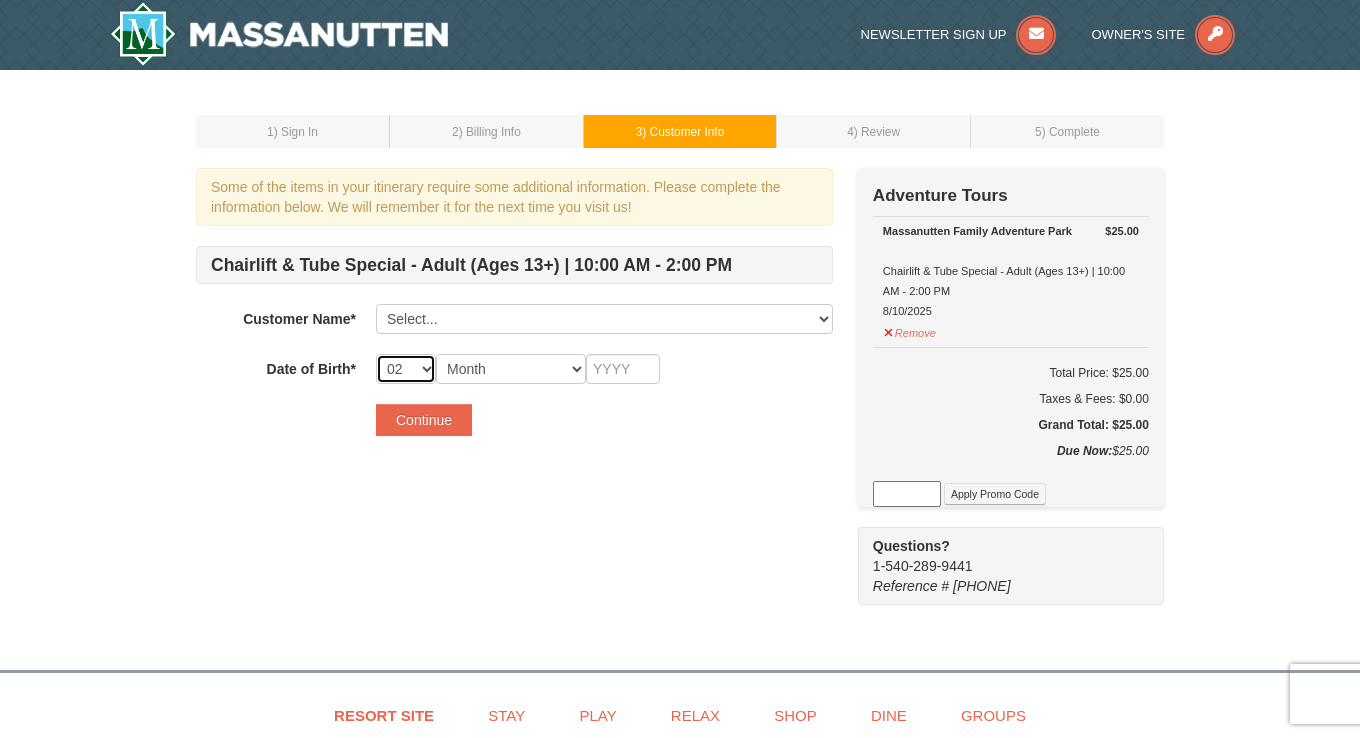 select on "06" 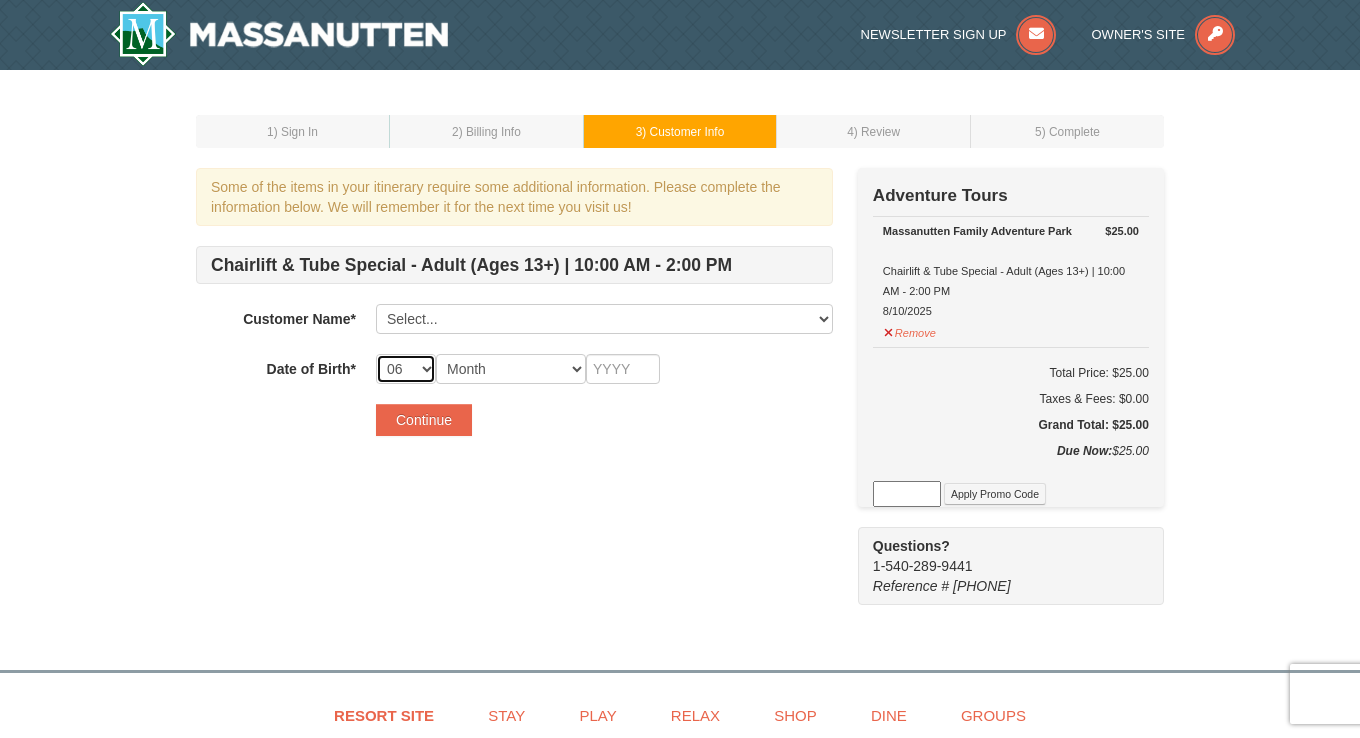 click on "-- 01 02 03 04 05 06 07 08 09 10 11 12 13 14 15 16 17 18 19 20 21 22 23 24 25 26 27 28 29 30 31" at bounding box center (406, 369) 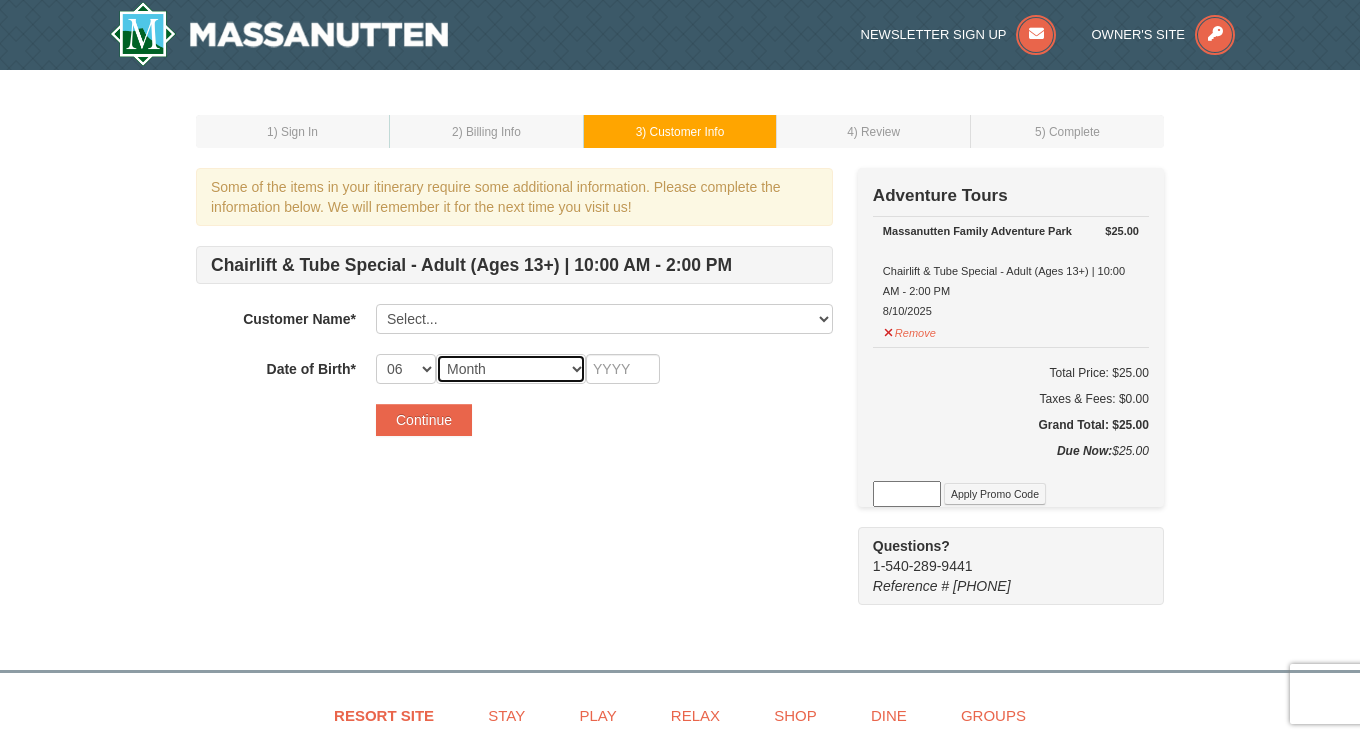 click on "Month January February March April May June July August September October November December" at bounding box center (511, 369) 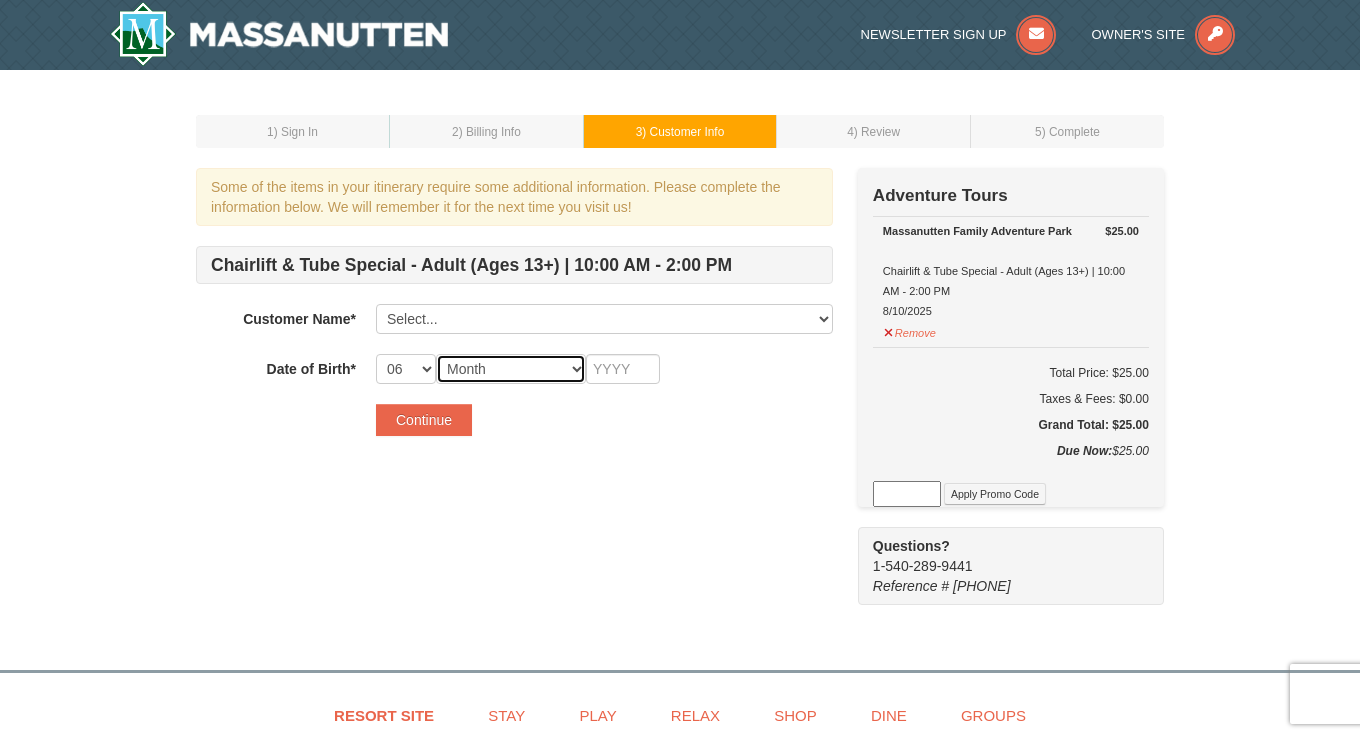 select on "02" 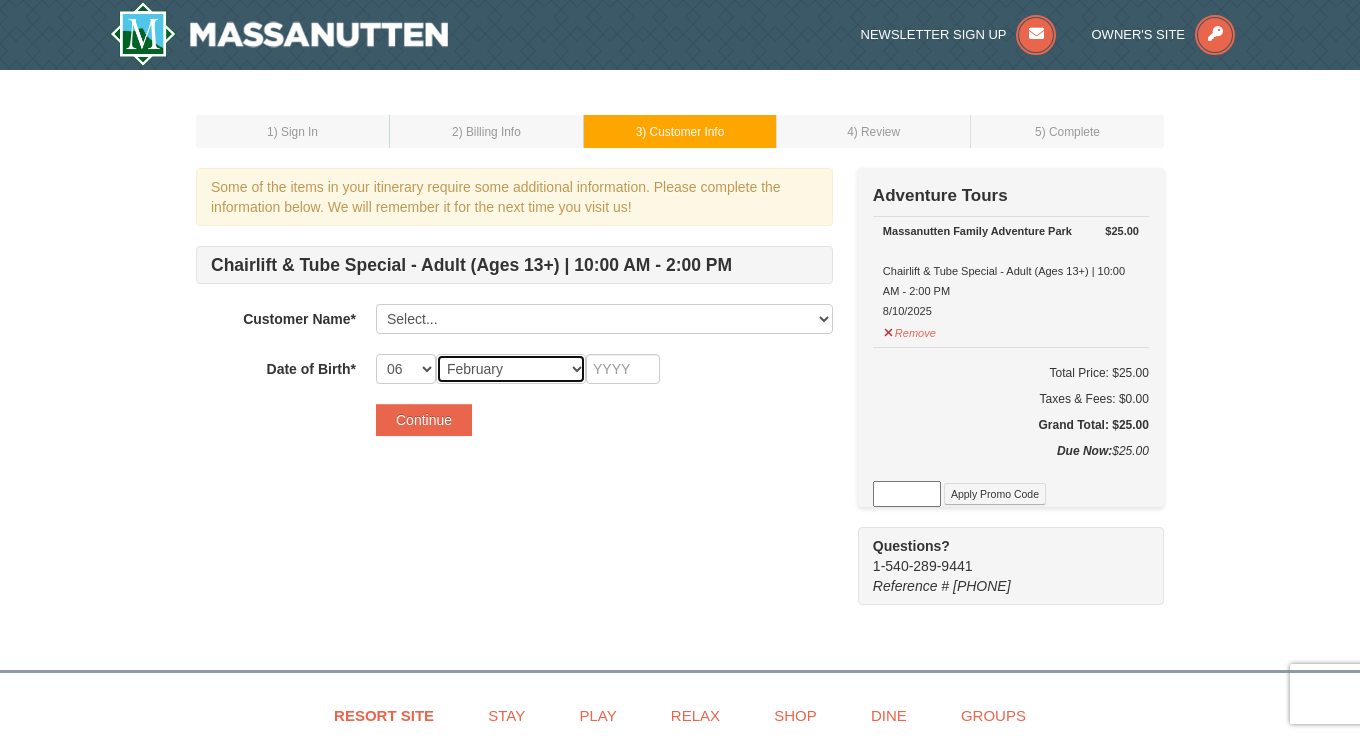 click on "Month January February March April May June July August September October November December" at bounding box center [511, 369] 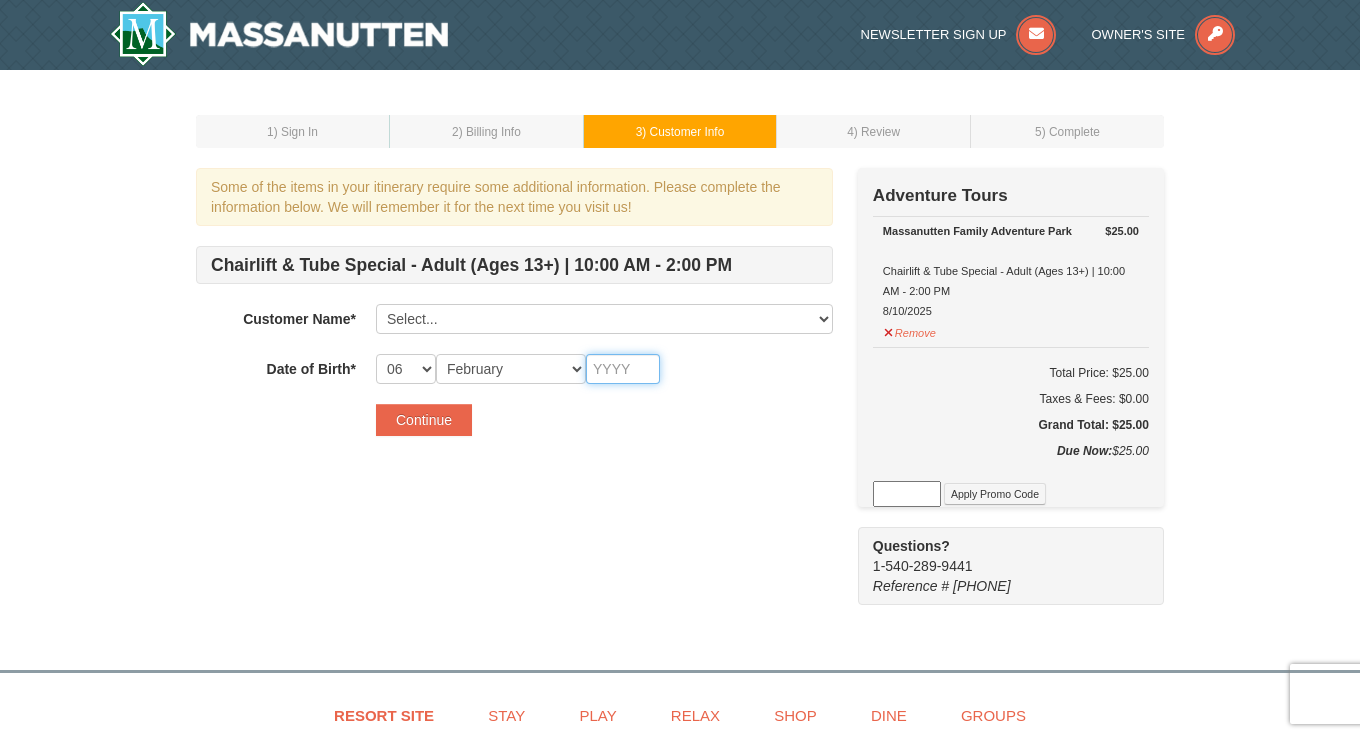 click at bounding box center [623, 369] 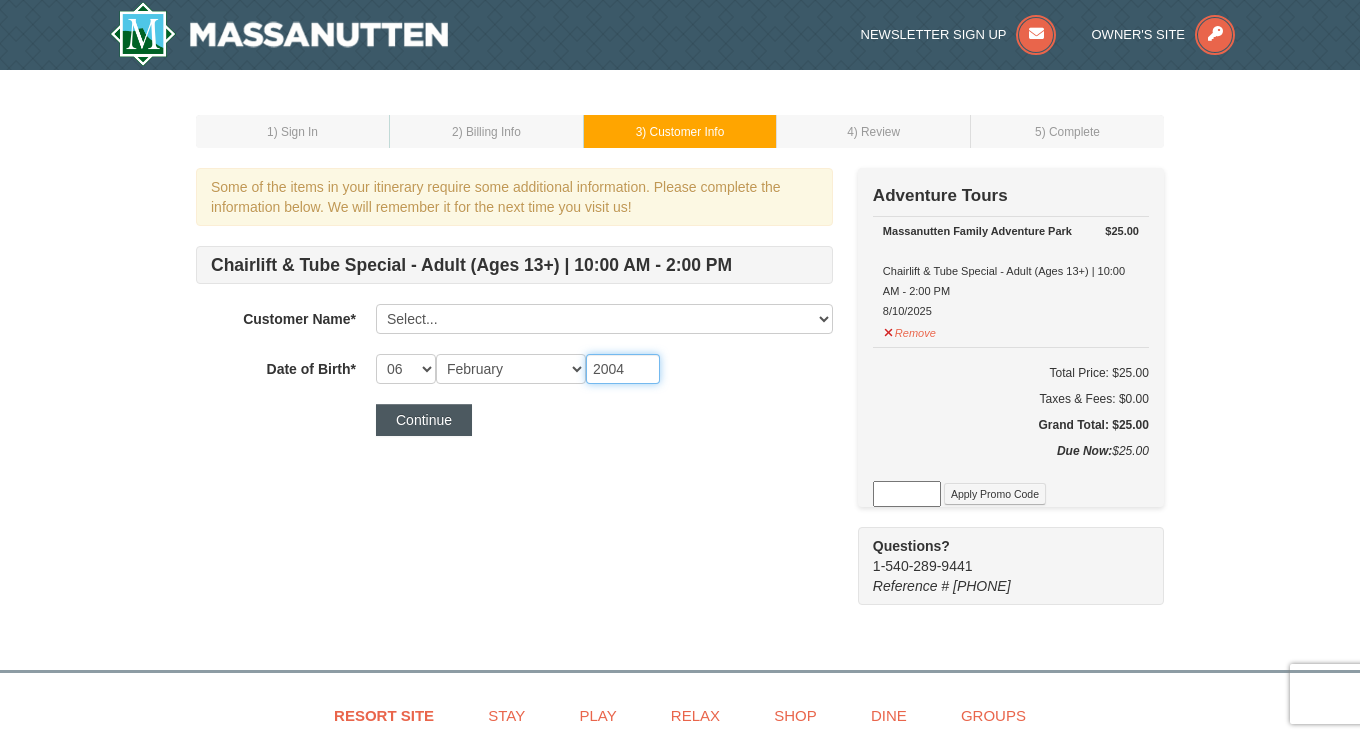 type on "2004" 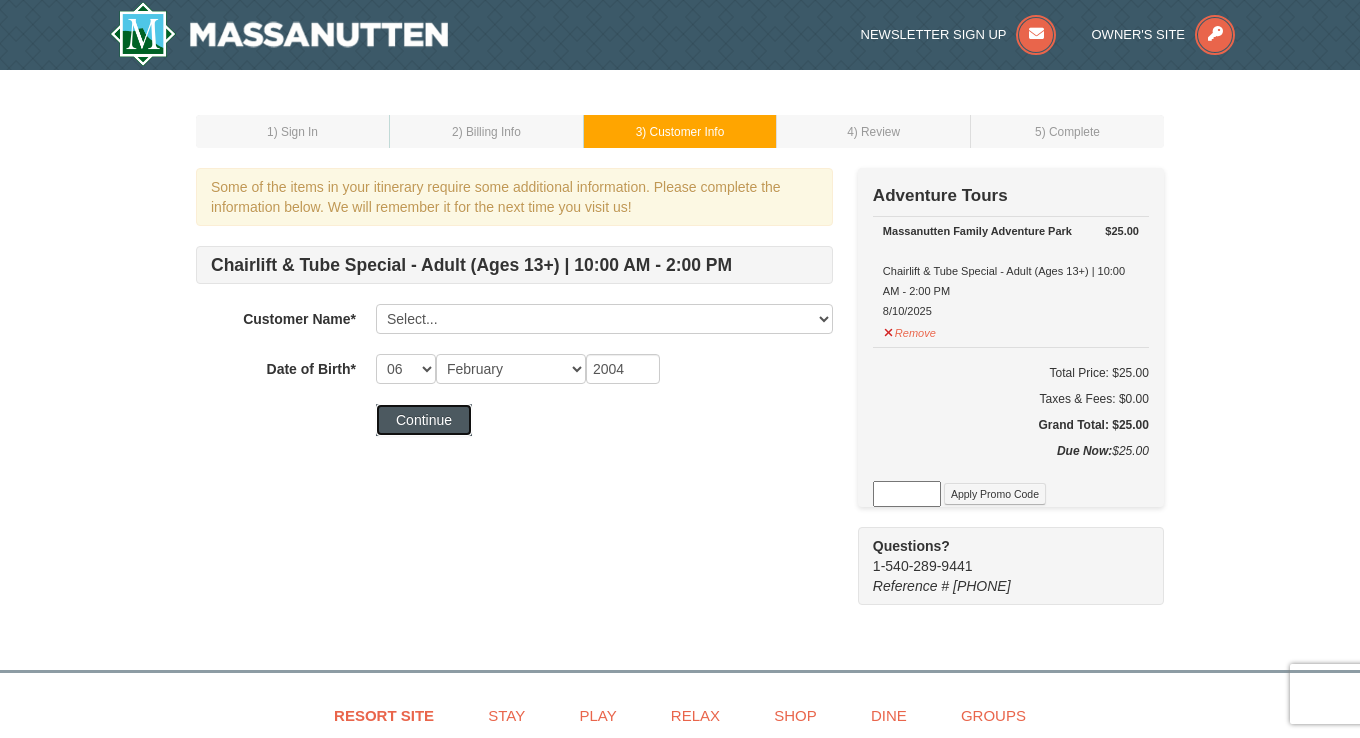 click on "Continue" at bounding box center [424, 420] 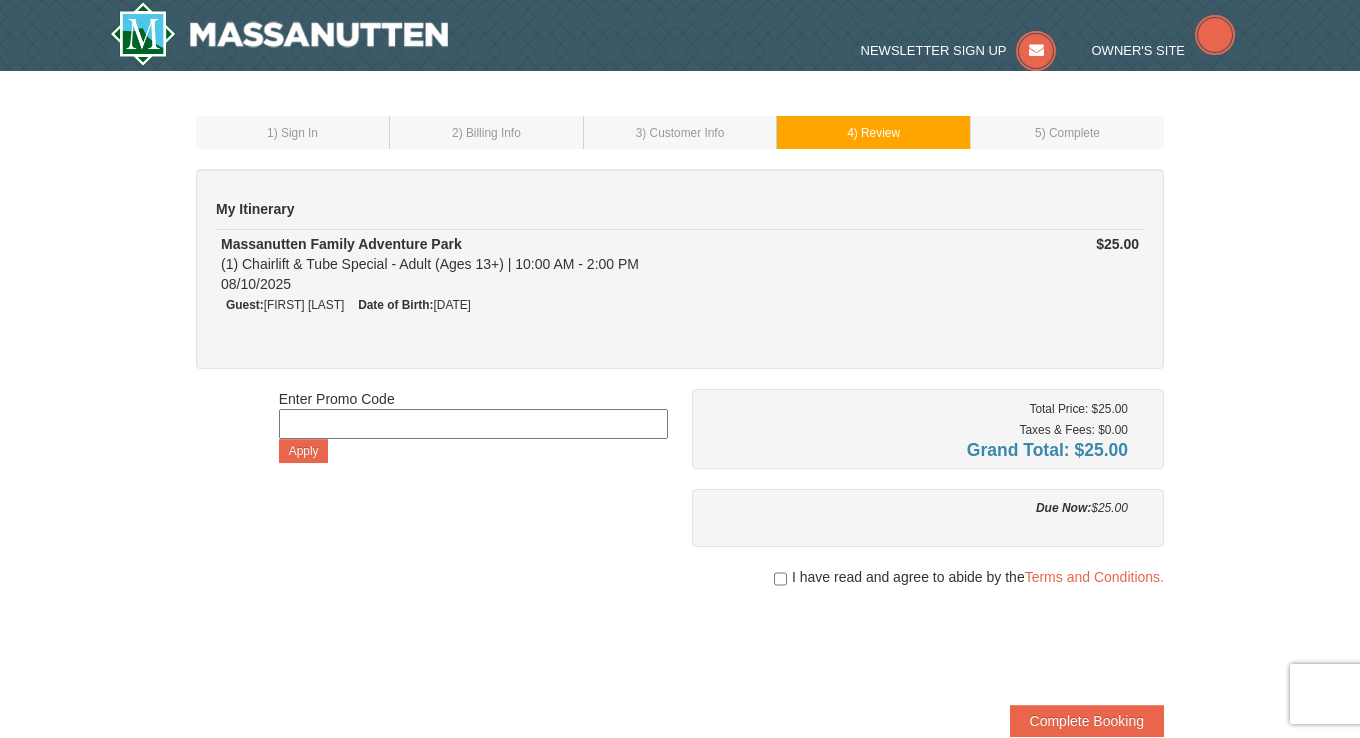 scroll, scrollTop: 0, scrollLeft: 0, axis: both 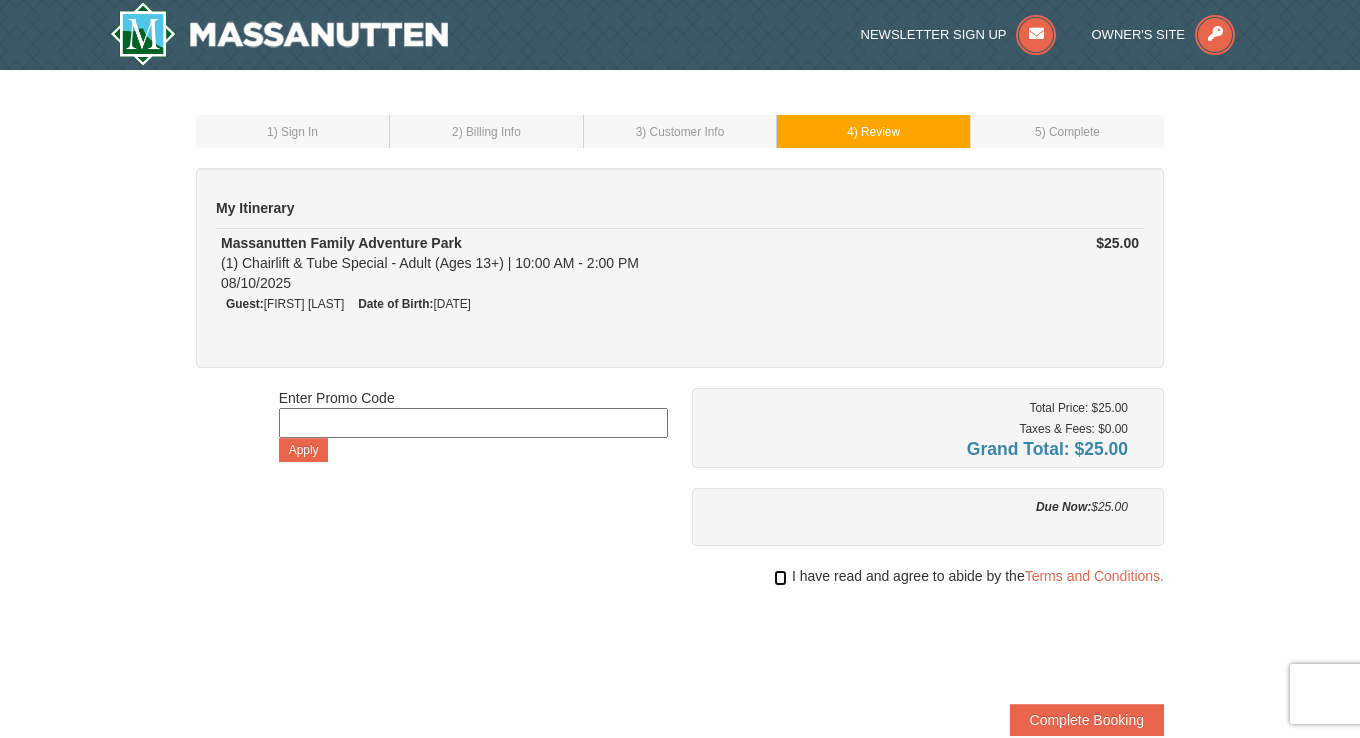 click at bounding box center (780, 578) 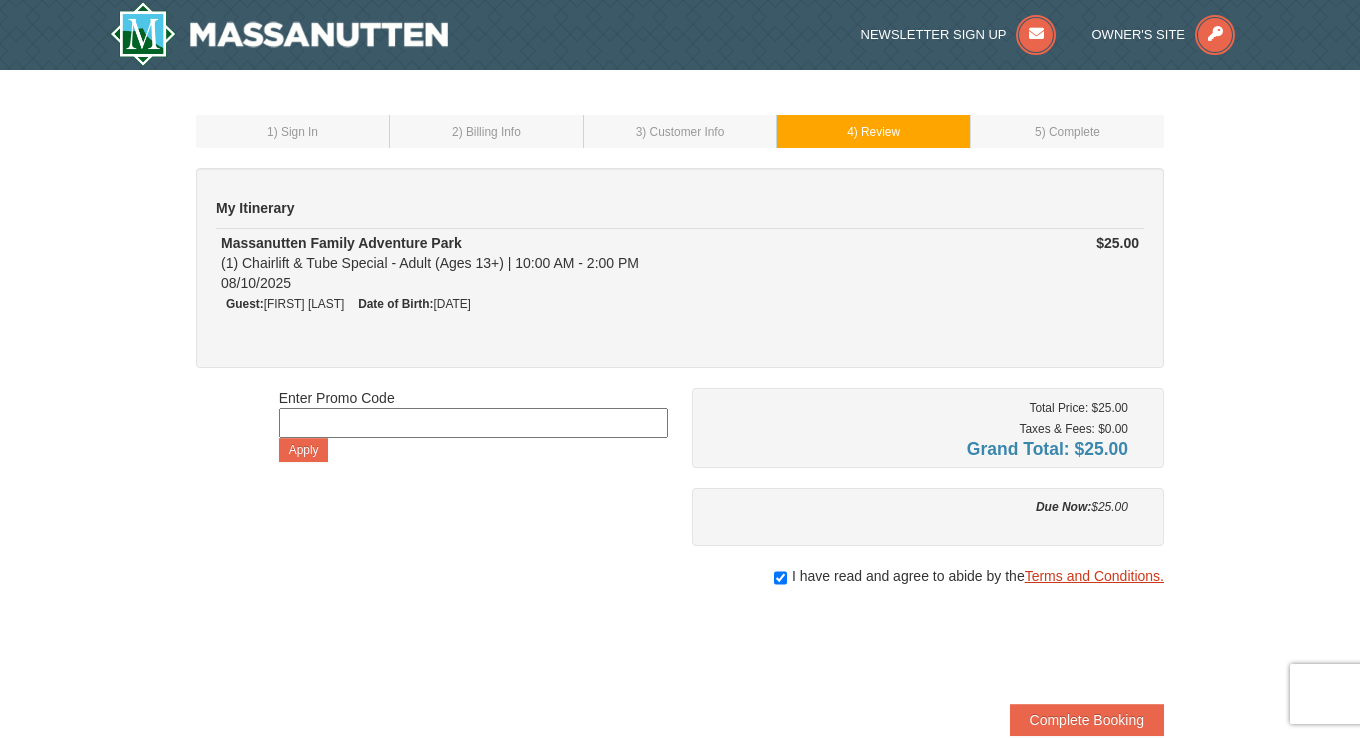 click on "Terms and Conditions." at bounding box center [1094, 576] 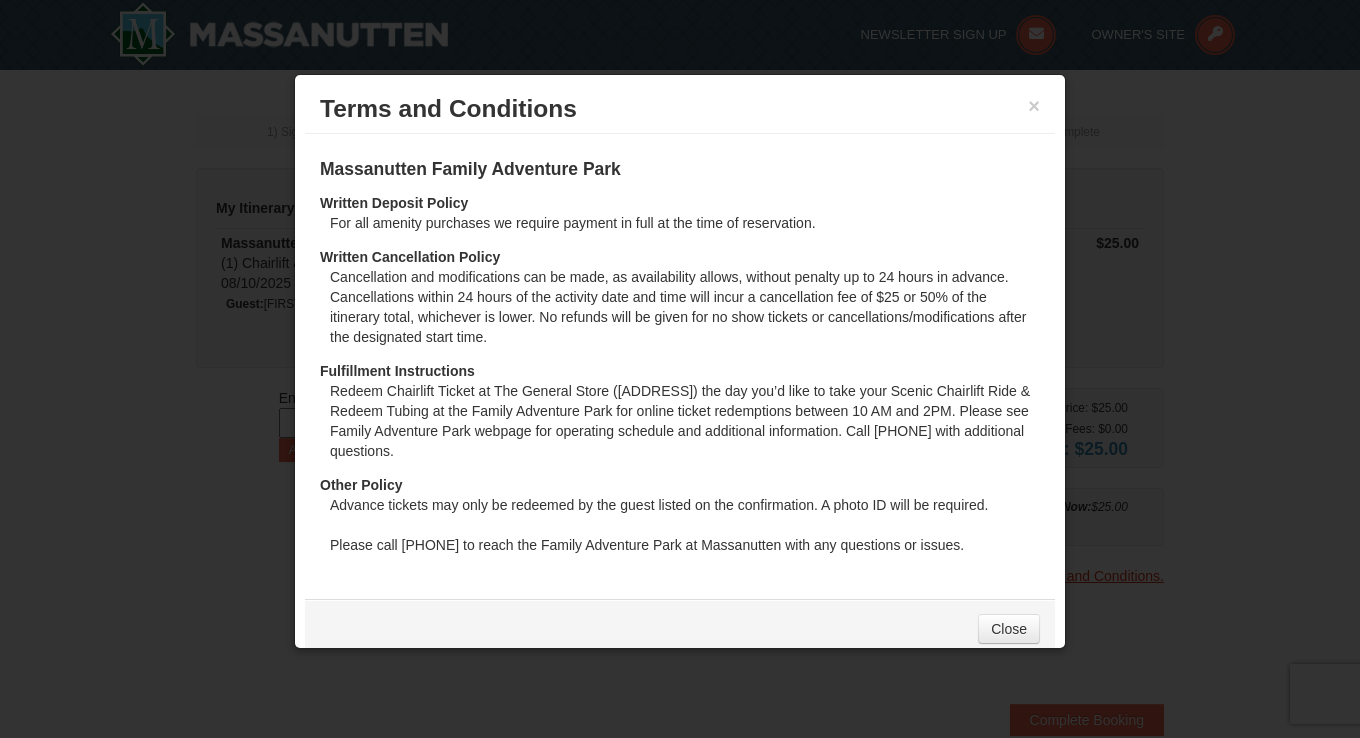 scroll, scrollTop: 44, scrollLeft: 0, axis: vertical 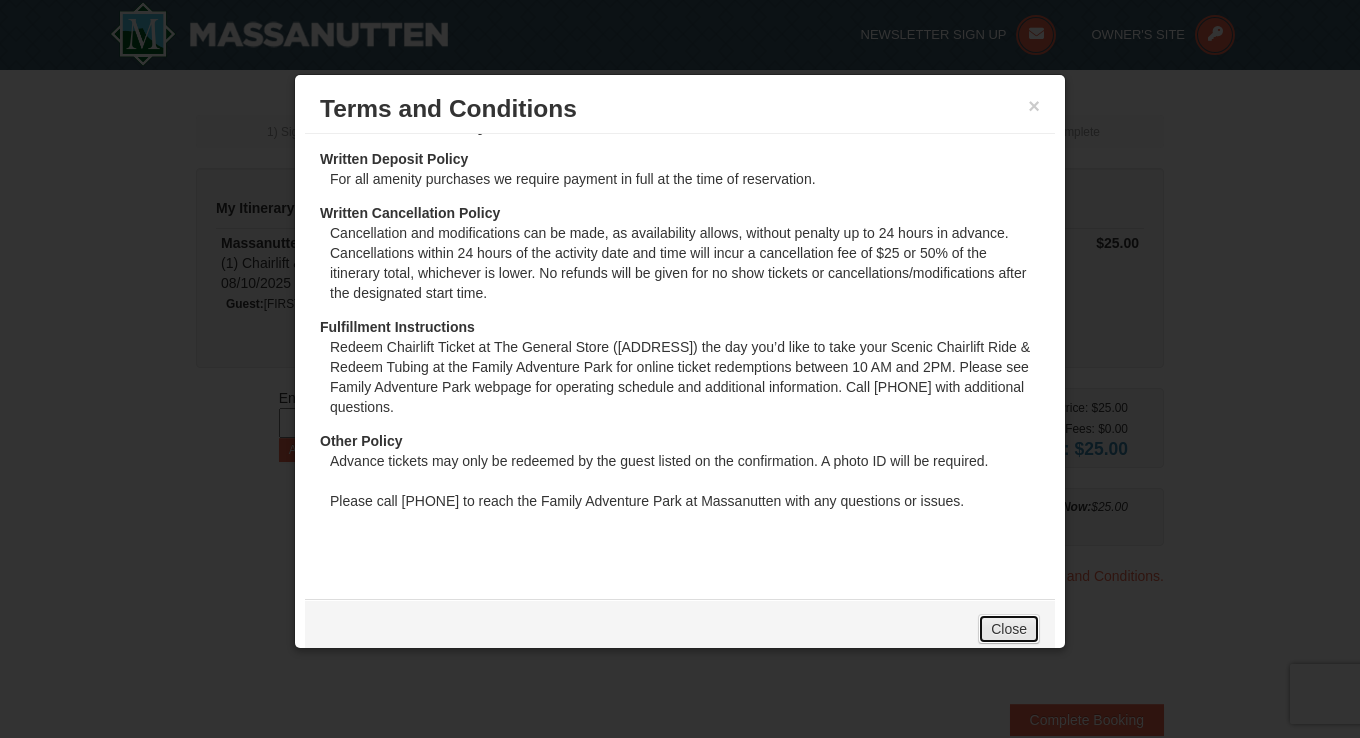 click on "Close" at bounding box center (1009, 629) 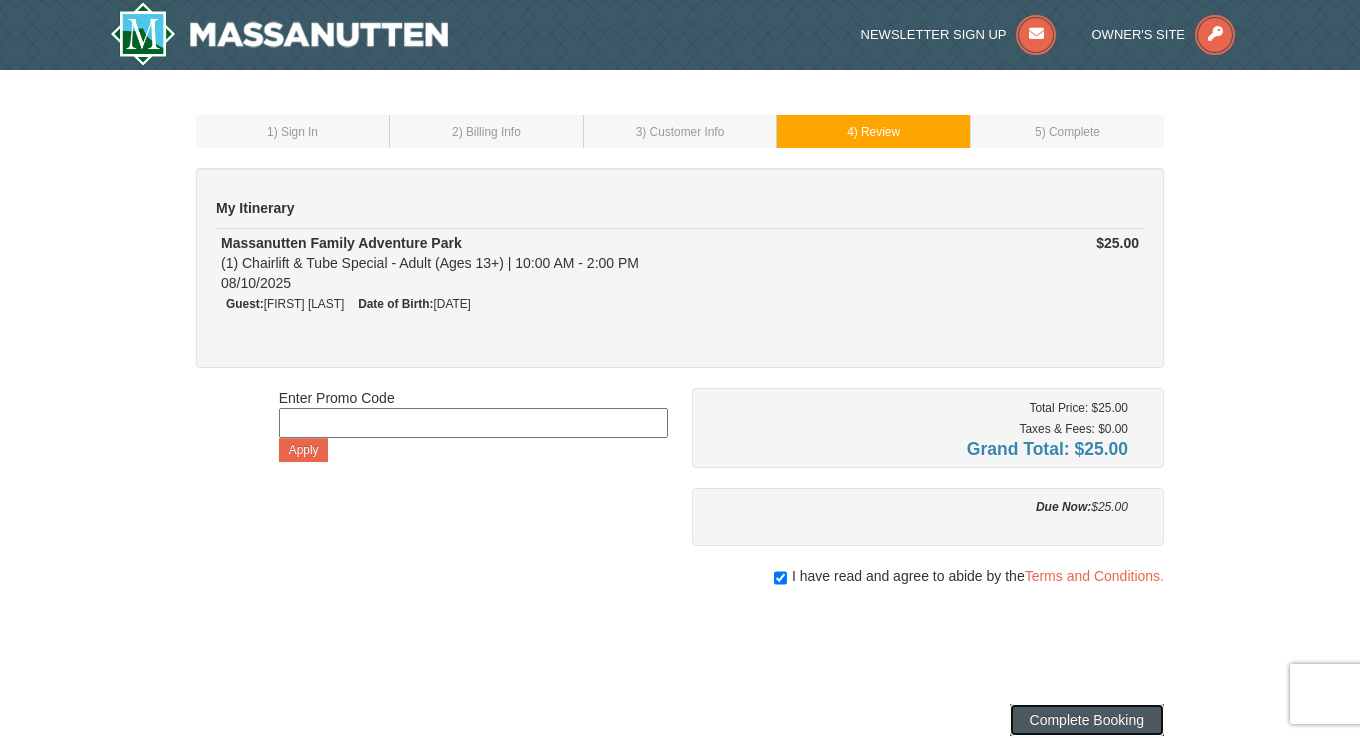click on "Complete Booking" at bounding box center [1087, 720] 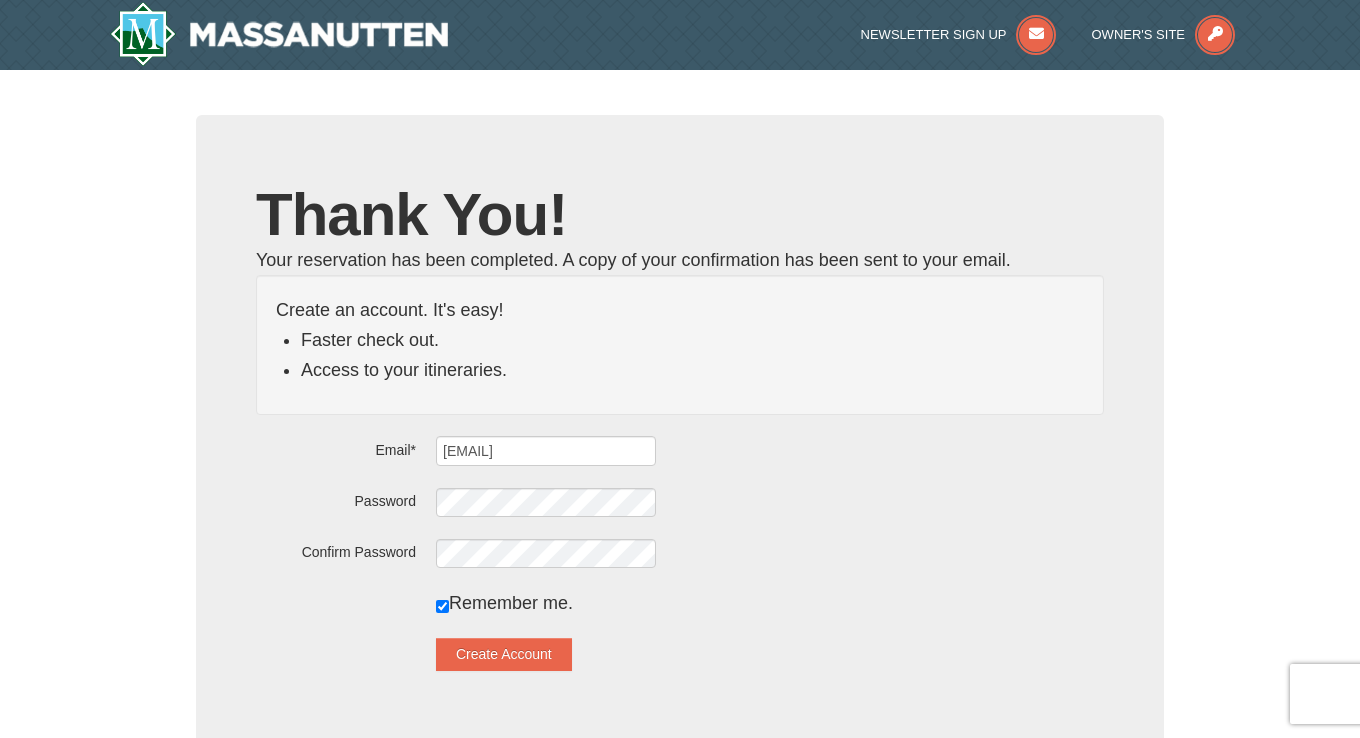 scroll, scrollTop: 0, scrollLeft: 0, axis: both 